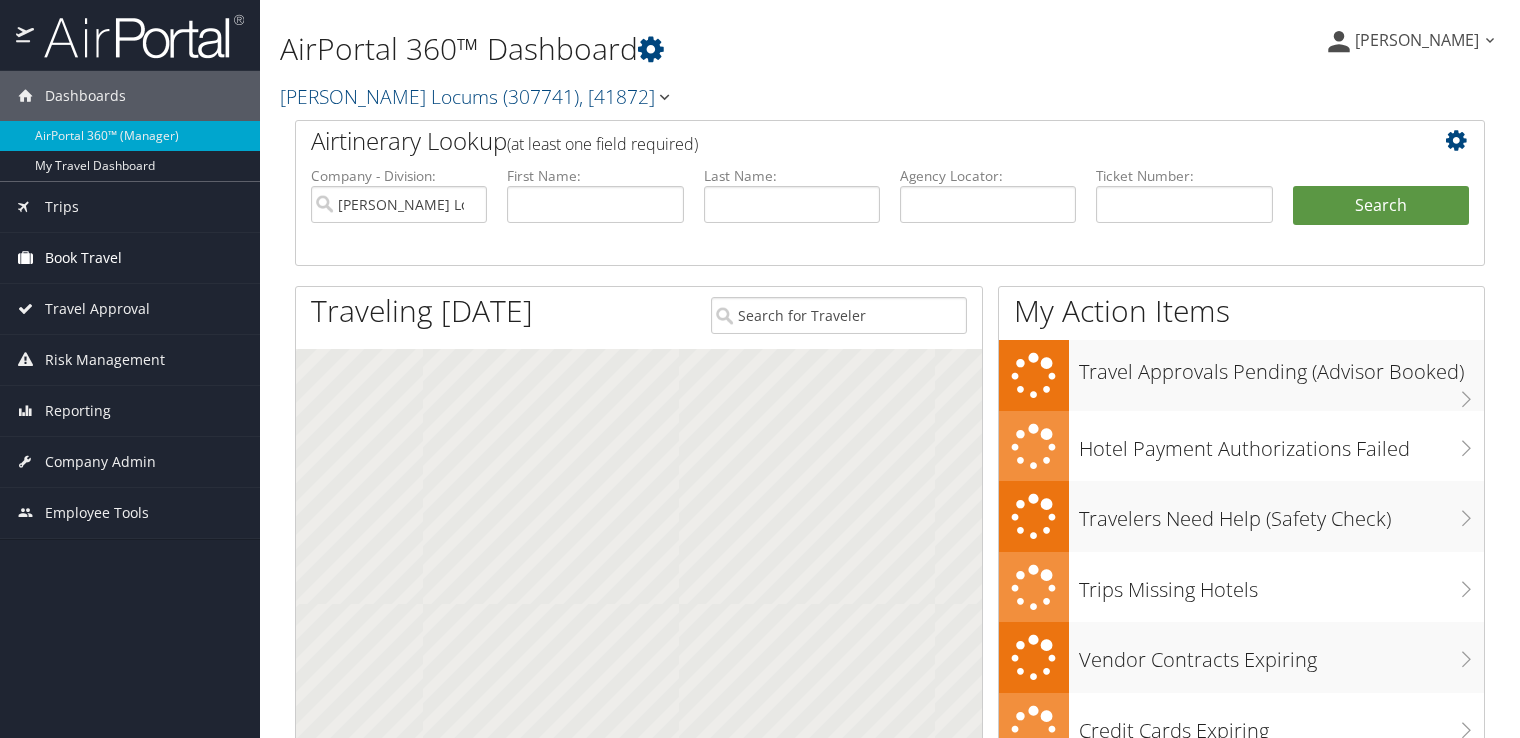 scroll, scrollTop: 0, scrollLeft: 0, axis: both 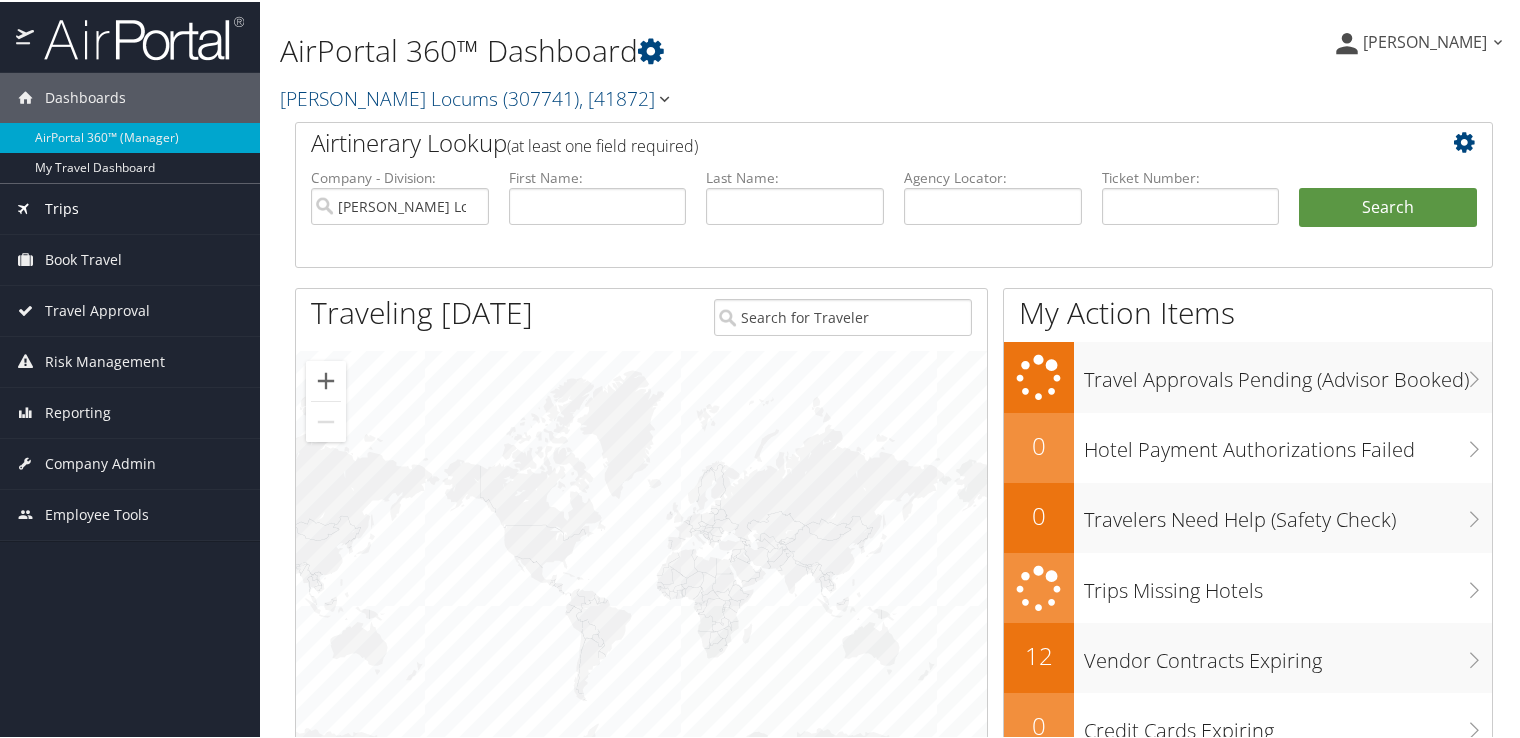 click on "Trips" at bounding box center [130, 207] 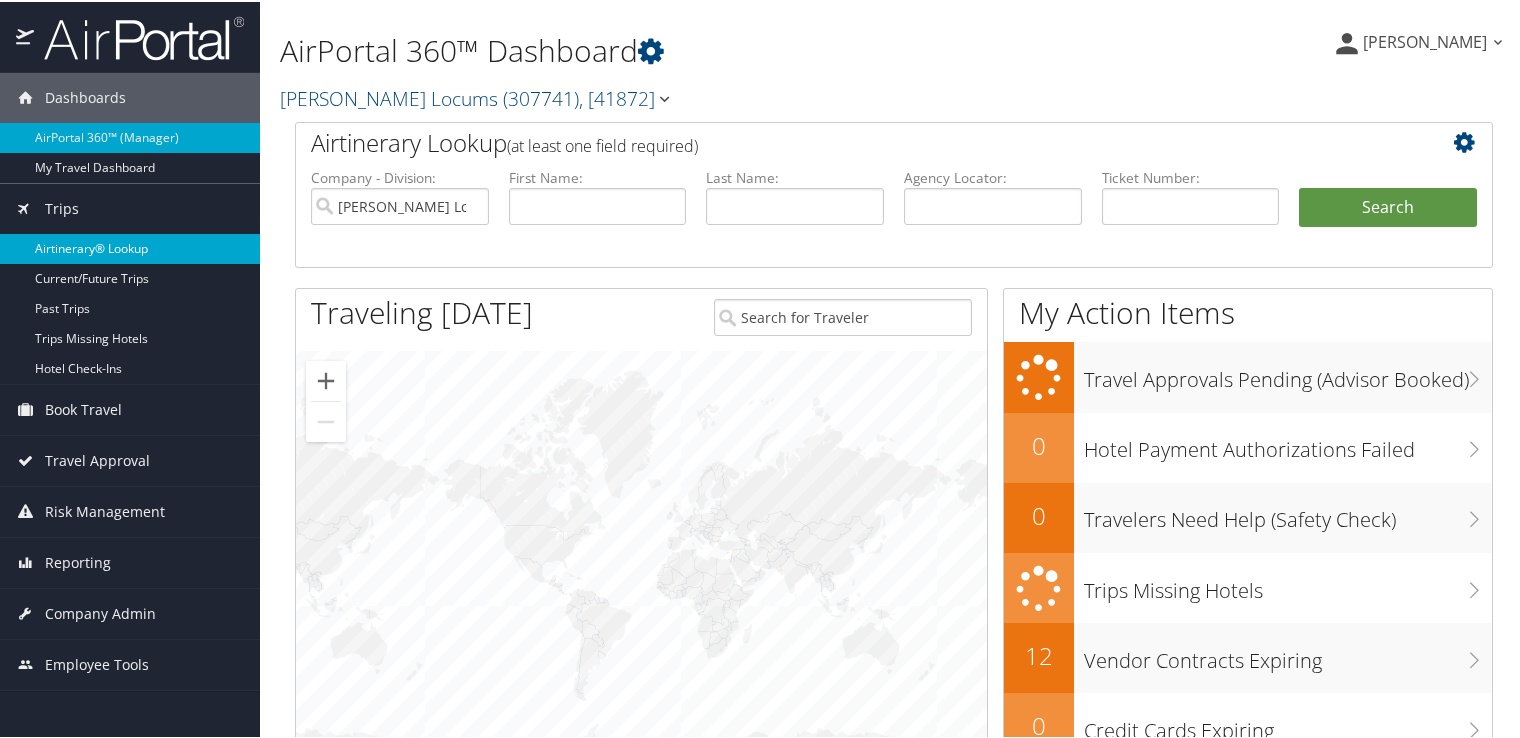 click on "Airtinerary® Lookup" at bounding box center [130, 247] 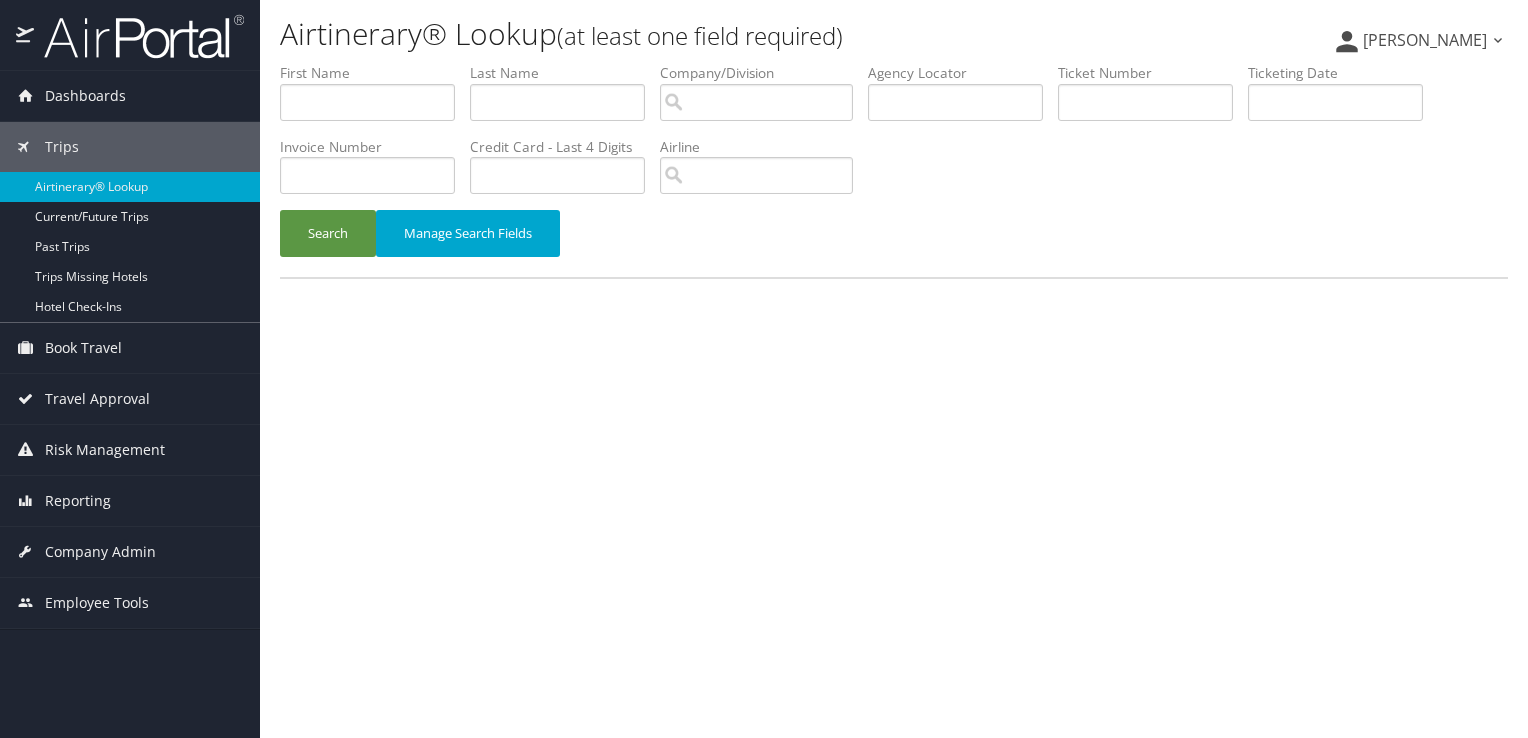 scroll, scrollTop: 0, scrollLeft: 0, axis: both 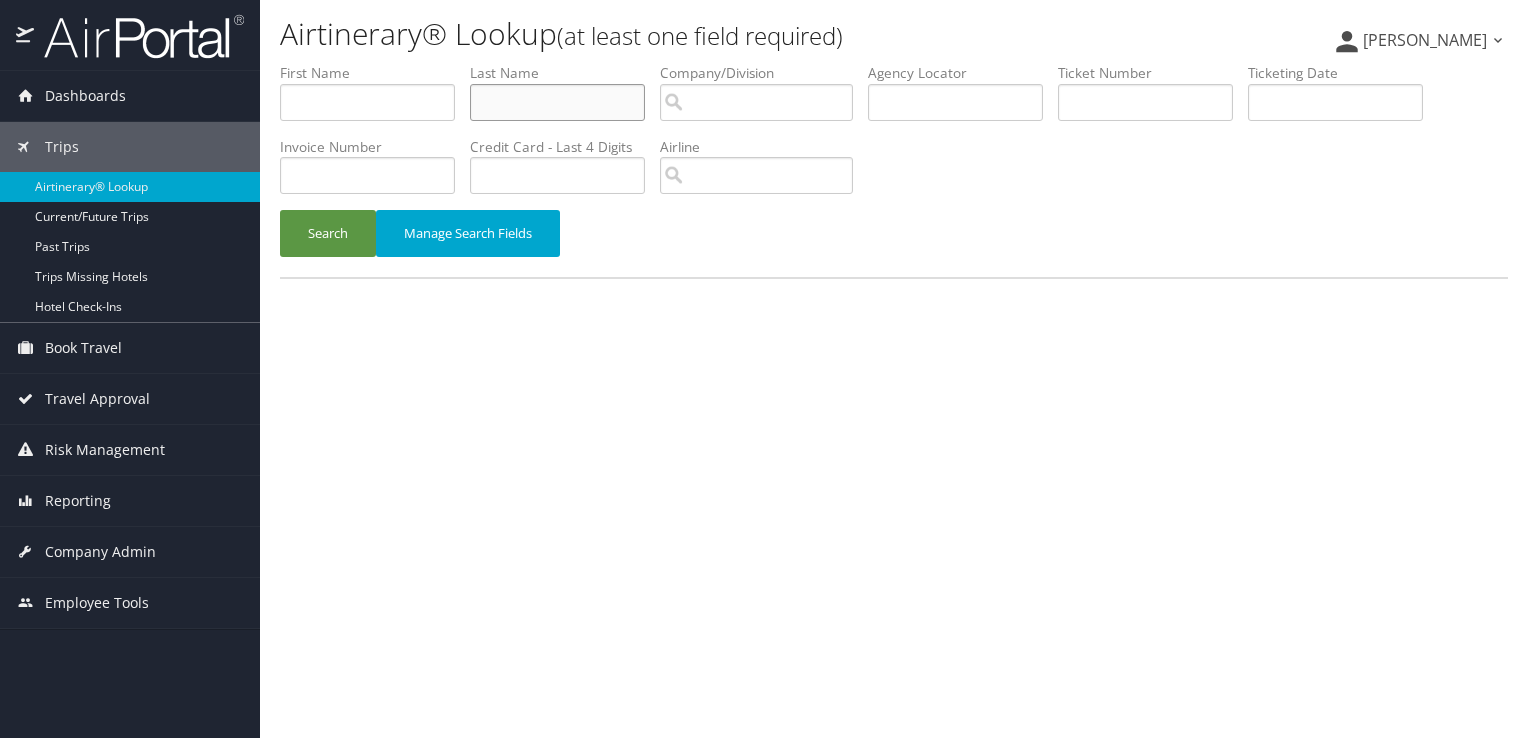 click at bounding box center [557, 102] 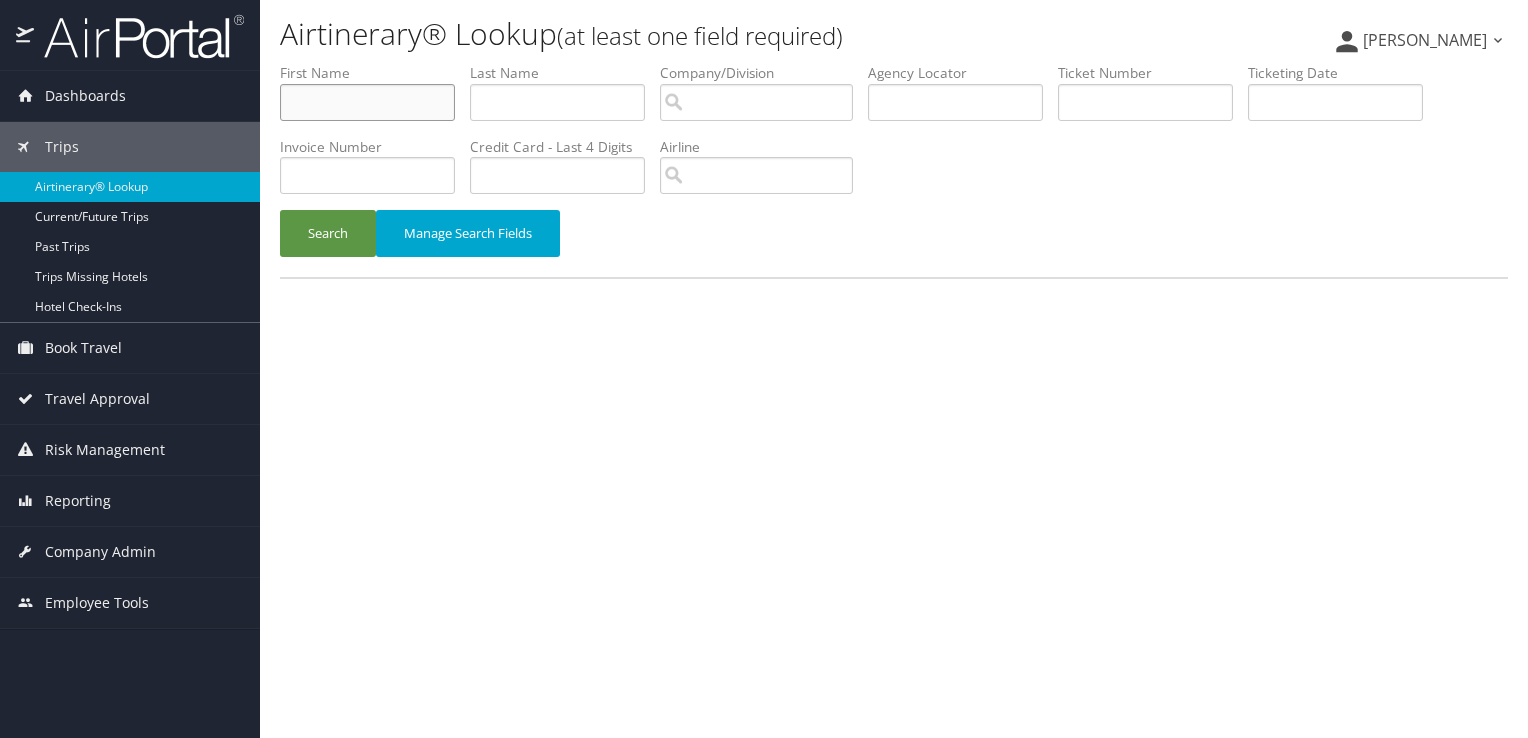 click at bounding box center [367, 102] 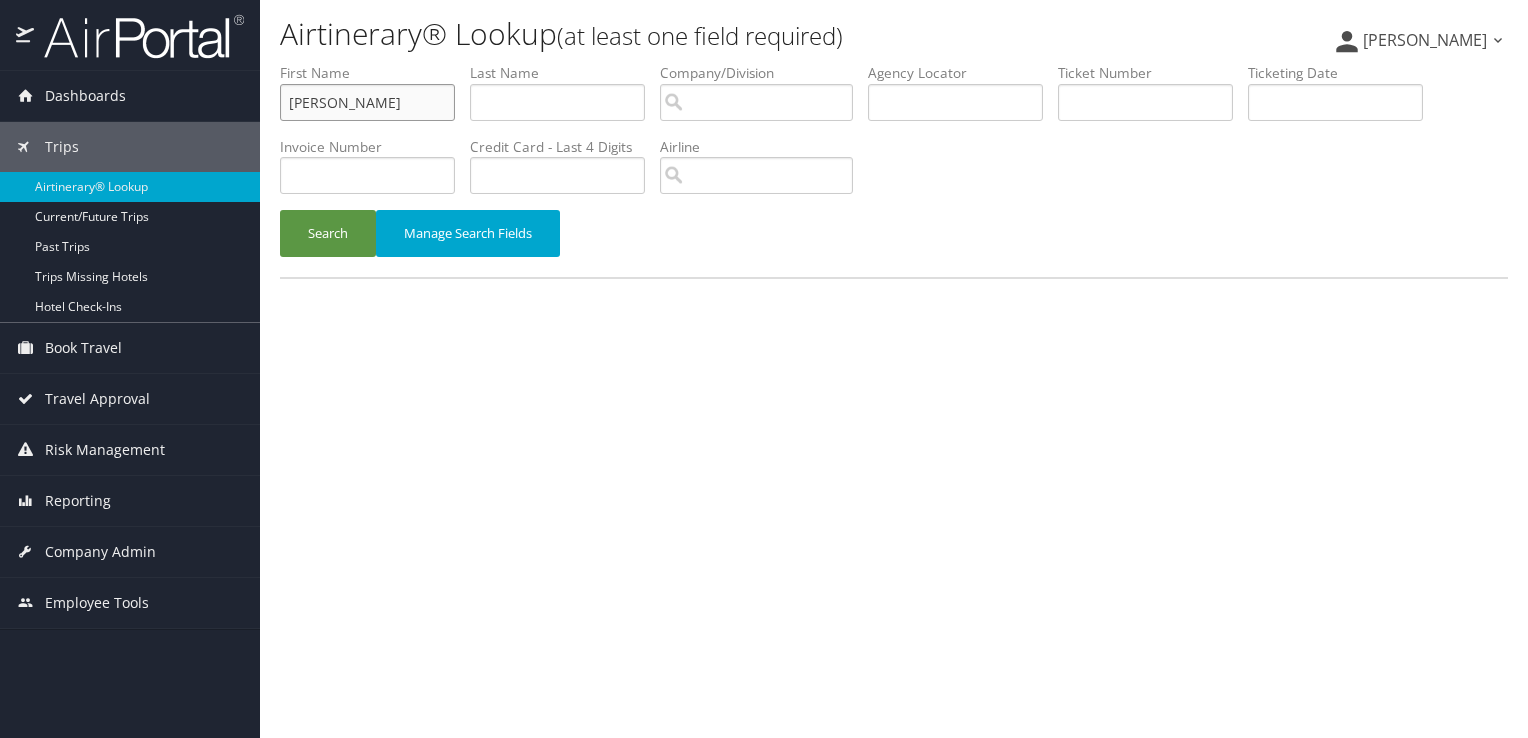 type on "michael" 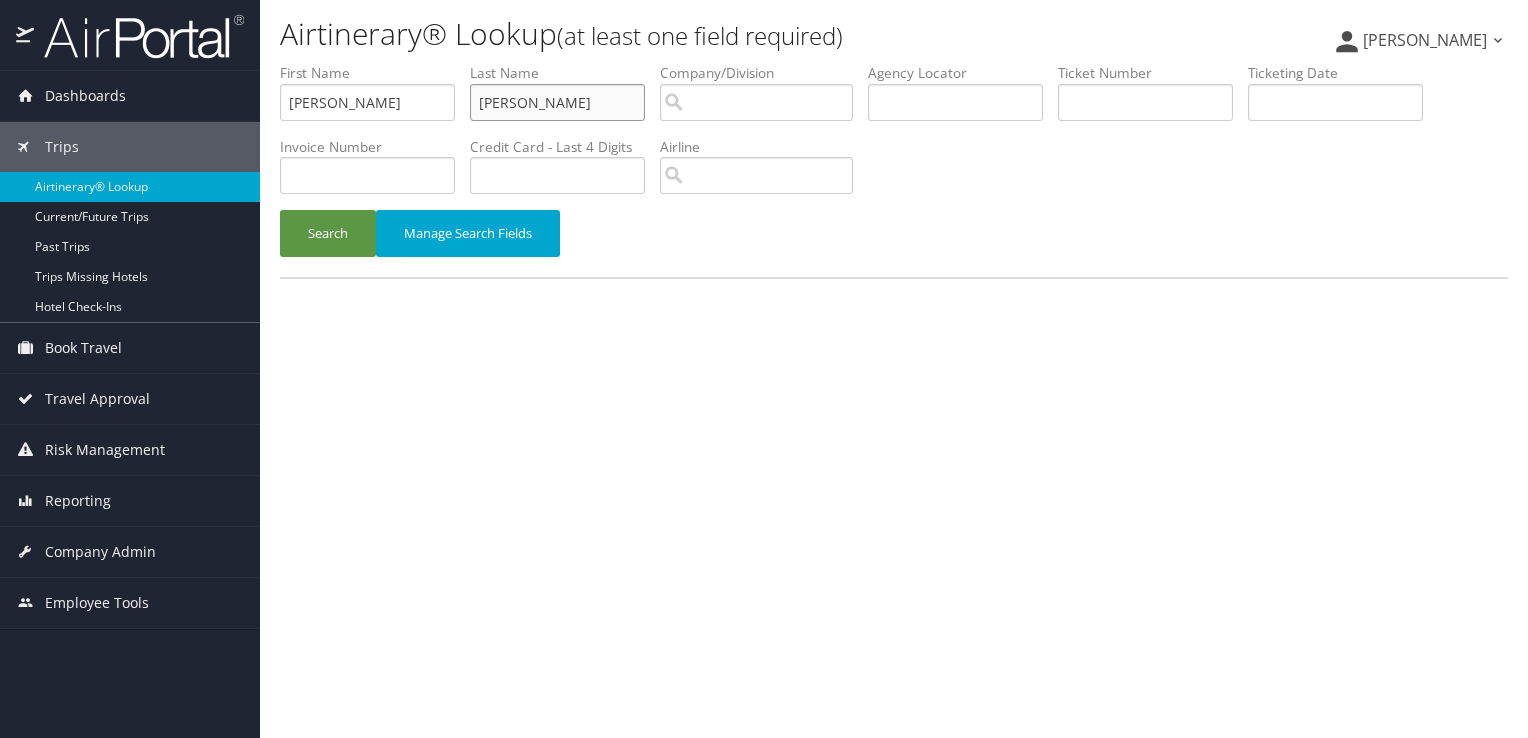type on "daniels" 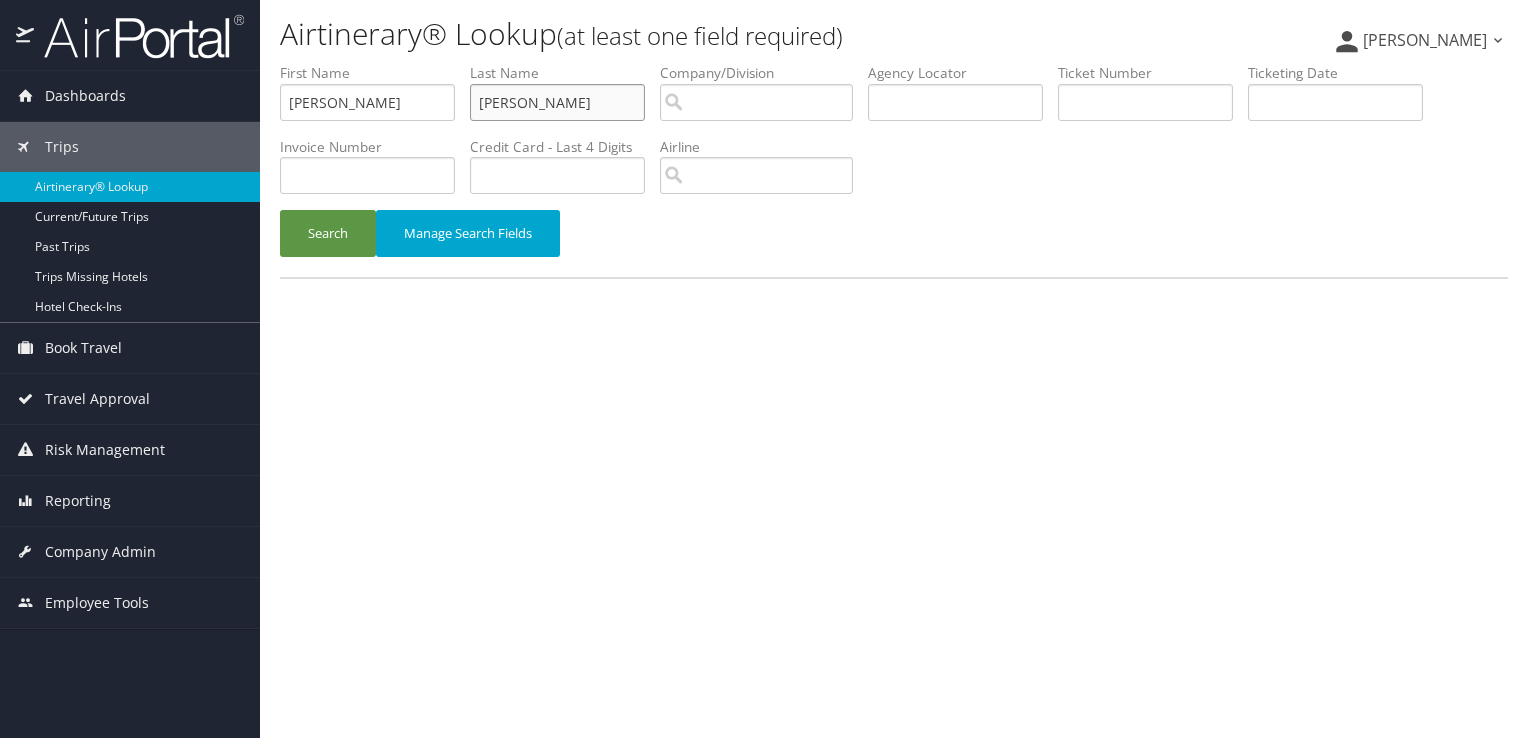 click on "Search" at bounding box center [328, 233] 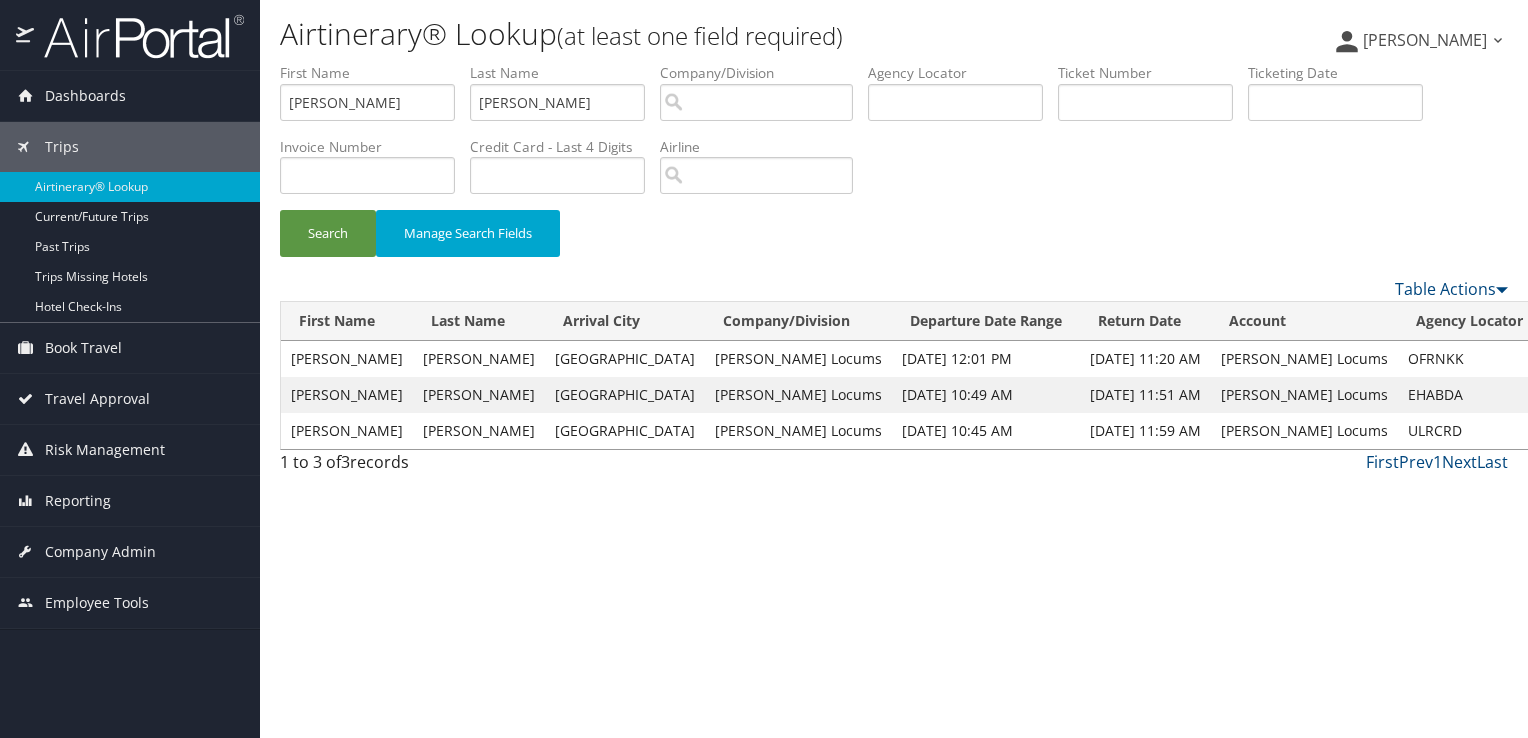 click on "View" at bounding box center (1566, 358) 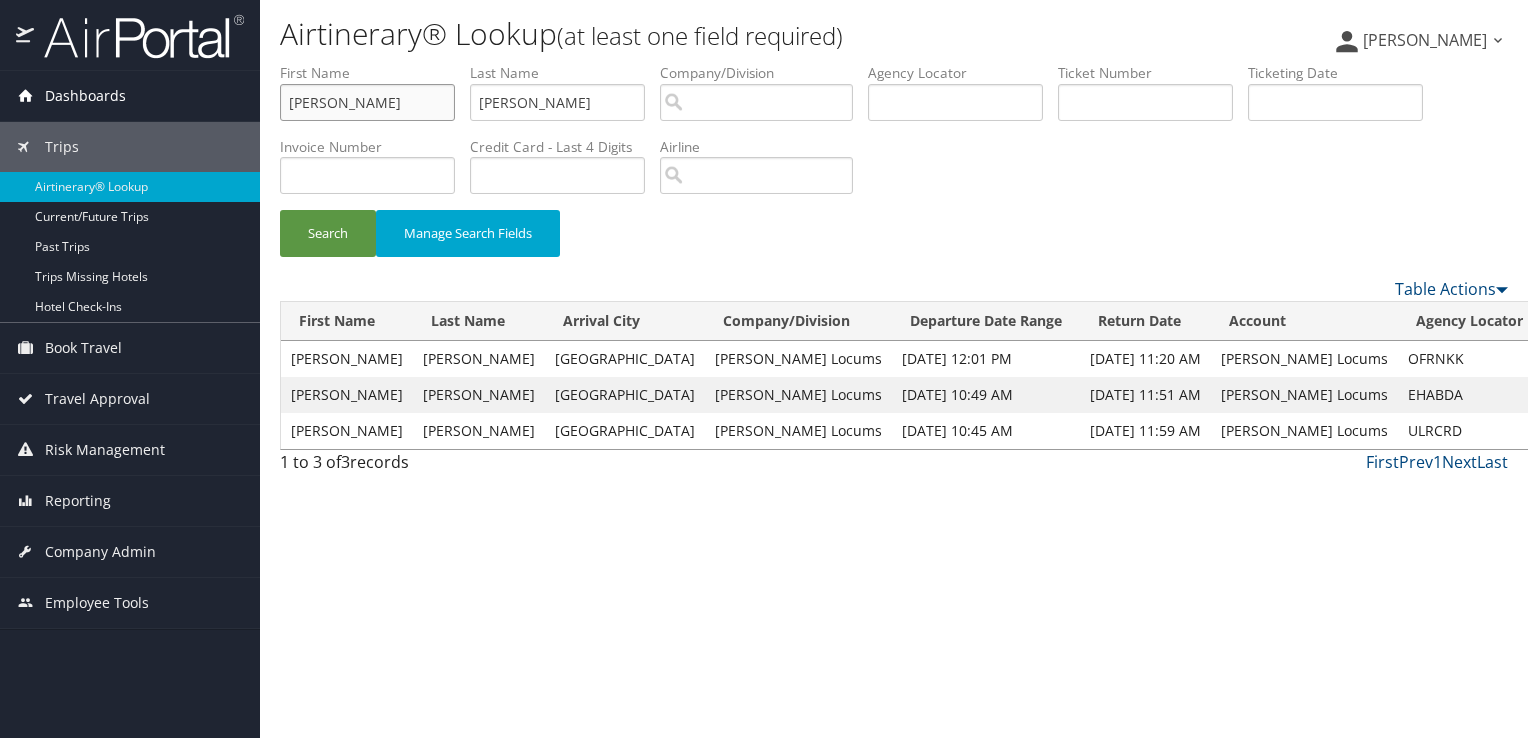 drag, startPoint x: 332, startPoint y: 99, endPoint x: 196, endPoint y: 120, distance: 137.61177 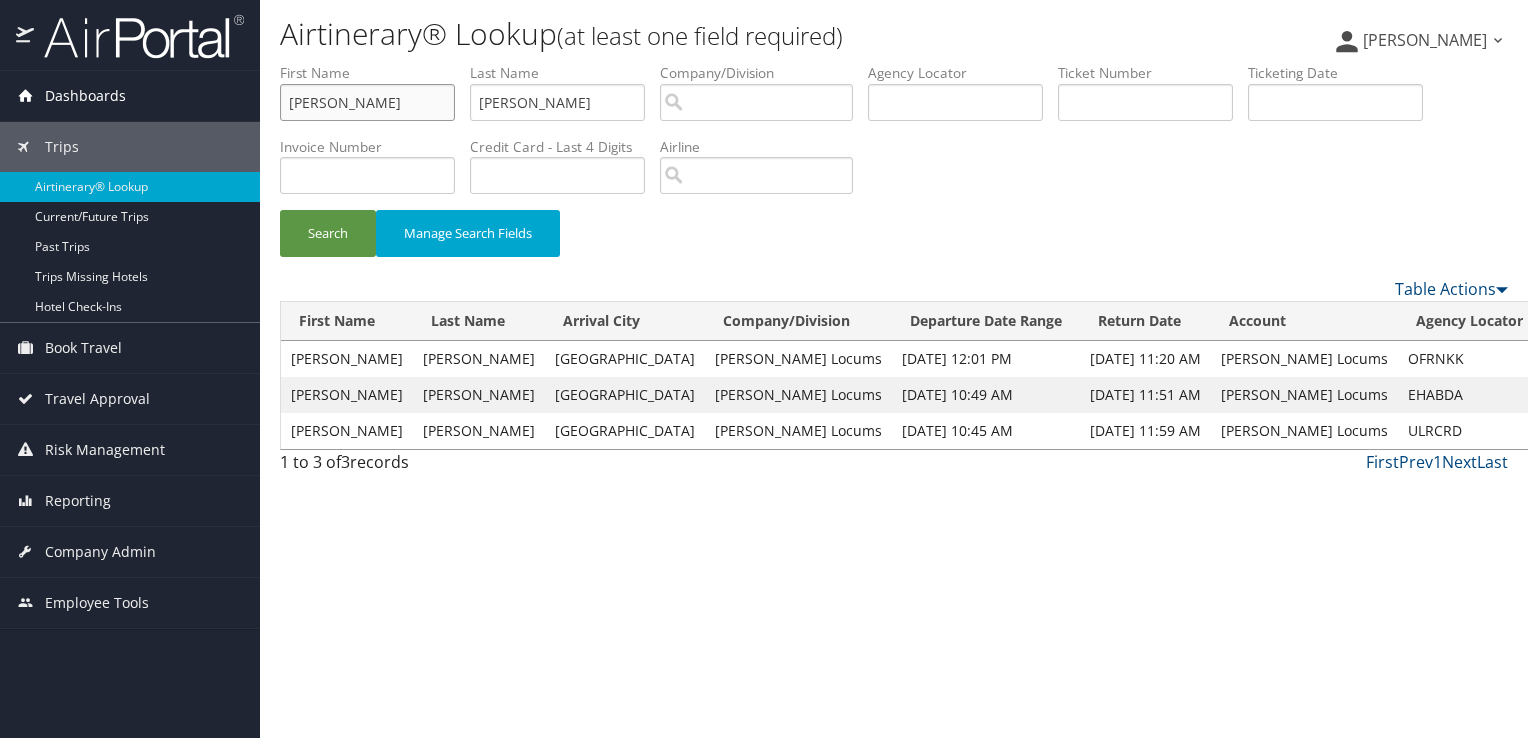 click on "Dashboards AirPortal 360™ (Manager) My Travel Dashboard   Trips Airtinerary® Lookup Current/Future Trips Past Trips Trips Missing Hotels Hotel Check-ins   Book Travel Approval Request (Beta) Book/Manage Online Trips   Travel Approval Pending Trip Approvals Approved Trips Canceled Trips Approvals (Beta)   Risk Management SecurityLogic® Map Assistance Requests Travel Alerts Notifications   Reporting Unused Tickets Savings Tracker Virtual Pay Lookup   Company Admin Company Information Configure Approval Types (Beta) People Users (Beta) Vendor Contracts Travel Policy Service Fees  Reporting Fields (Beta) Report Settings Virtual Pay Settings   Employee Tools Help Desk
Airtinerary® Lookup
Sign Out" at bounding box center [764, 369] 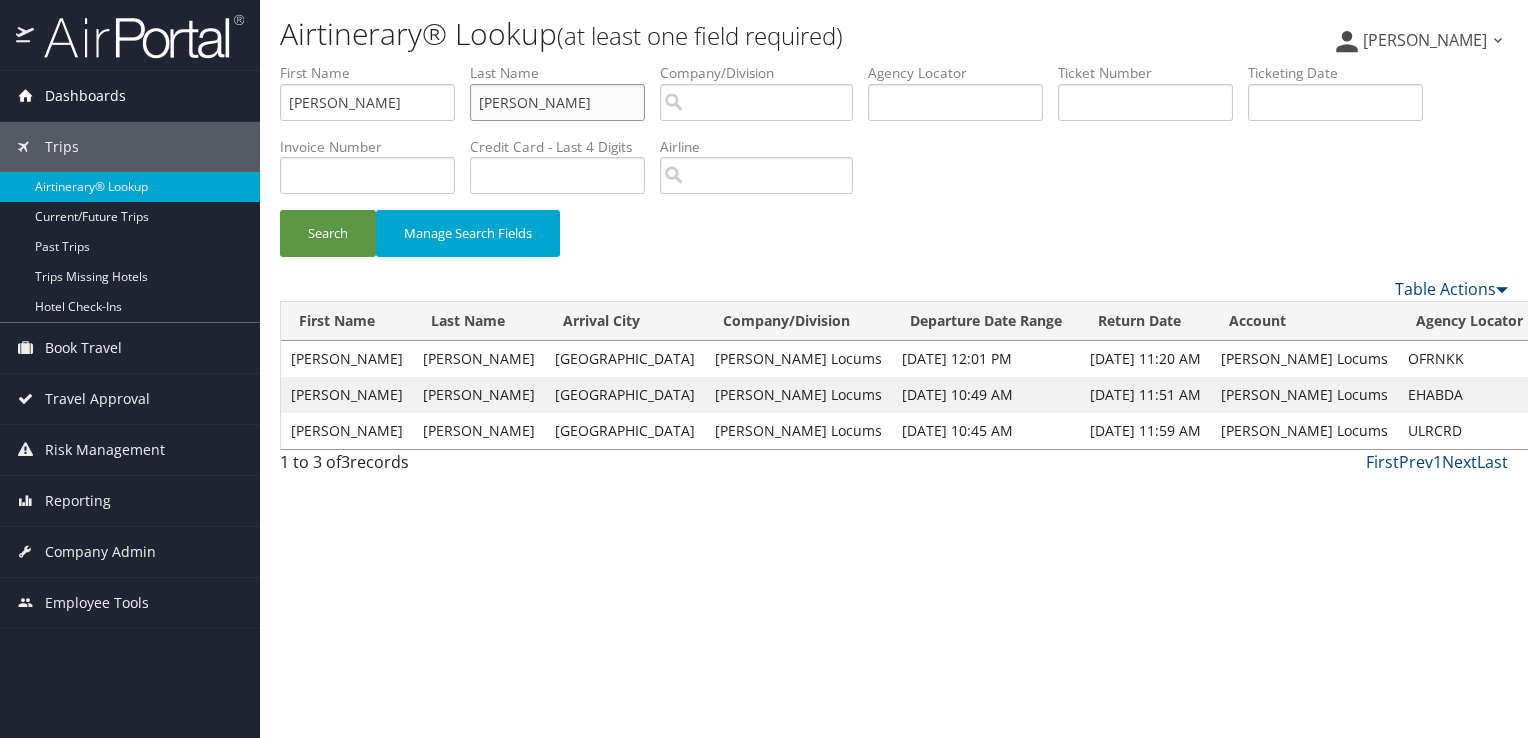 type on "chen" 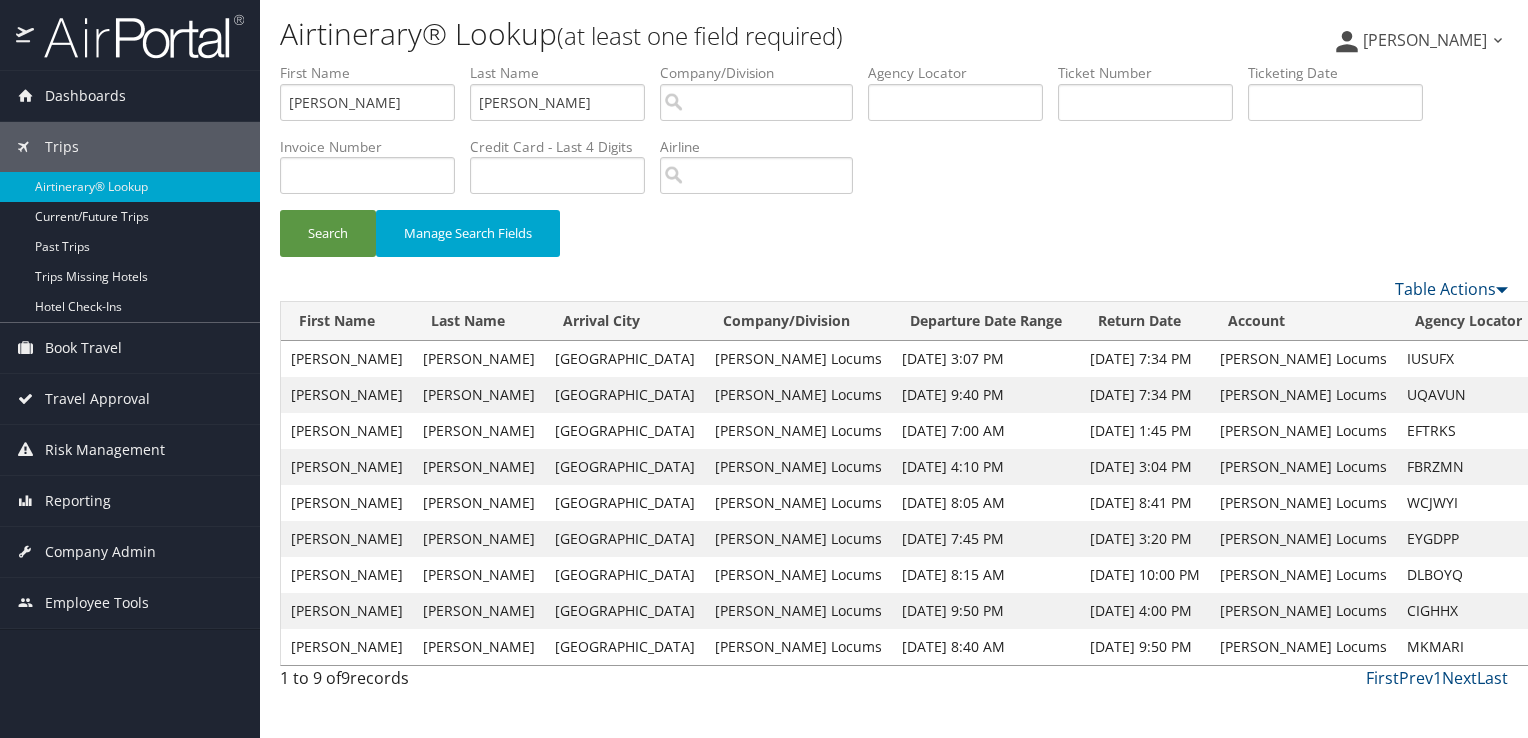 click on "View" at bounding box center (1565, 394) 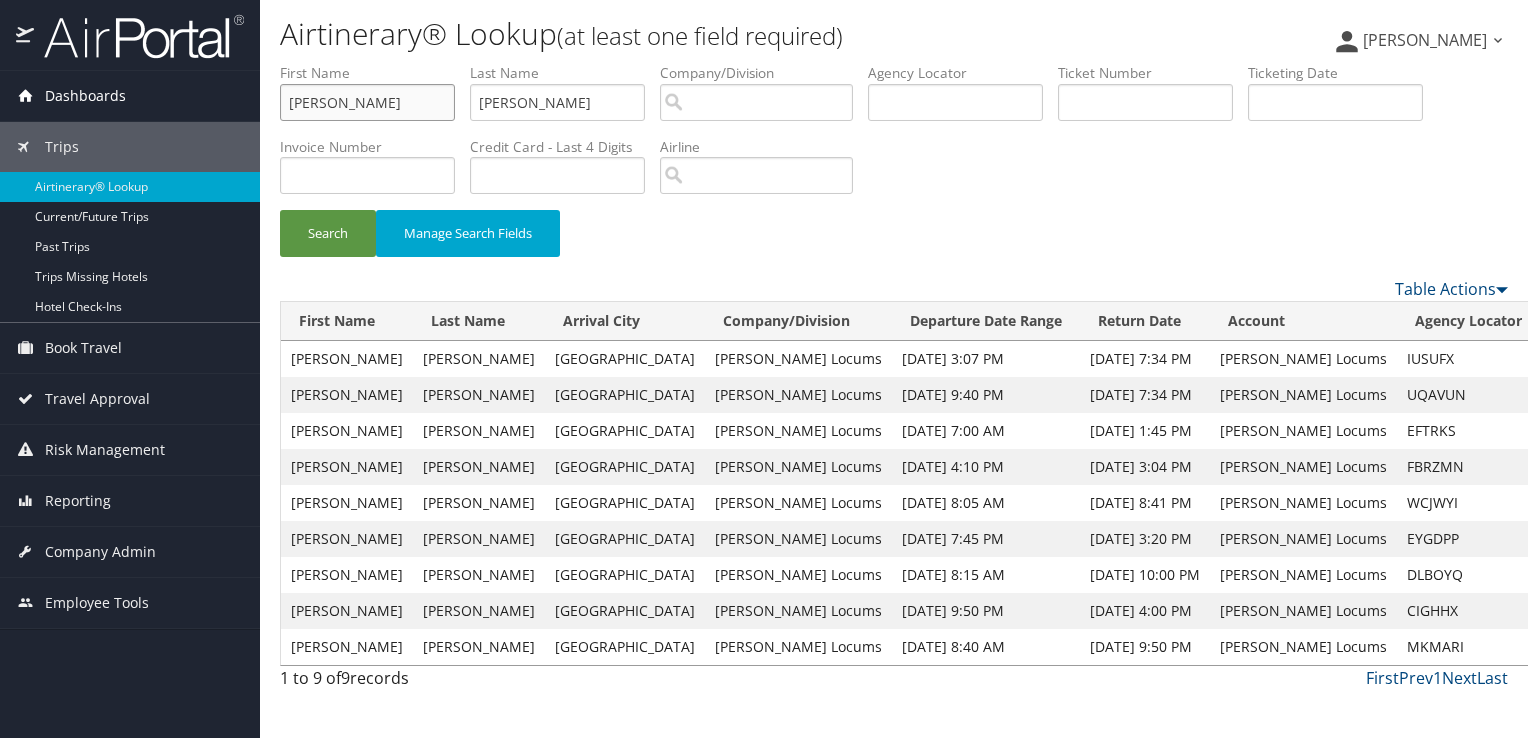 drag, startPoint x: 363, startPoint y: 98, endPoint x: 216, endPoint y: 104, distance: 147.12239 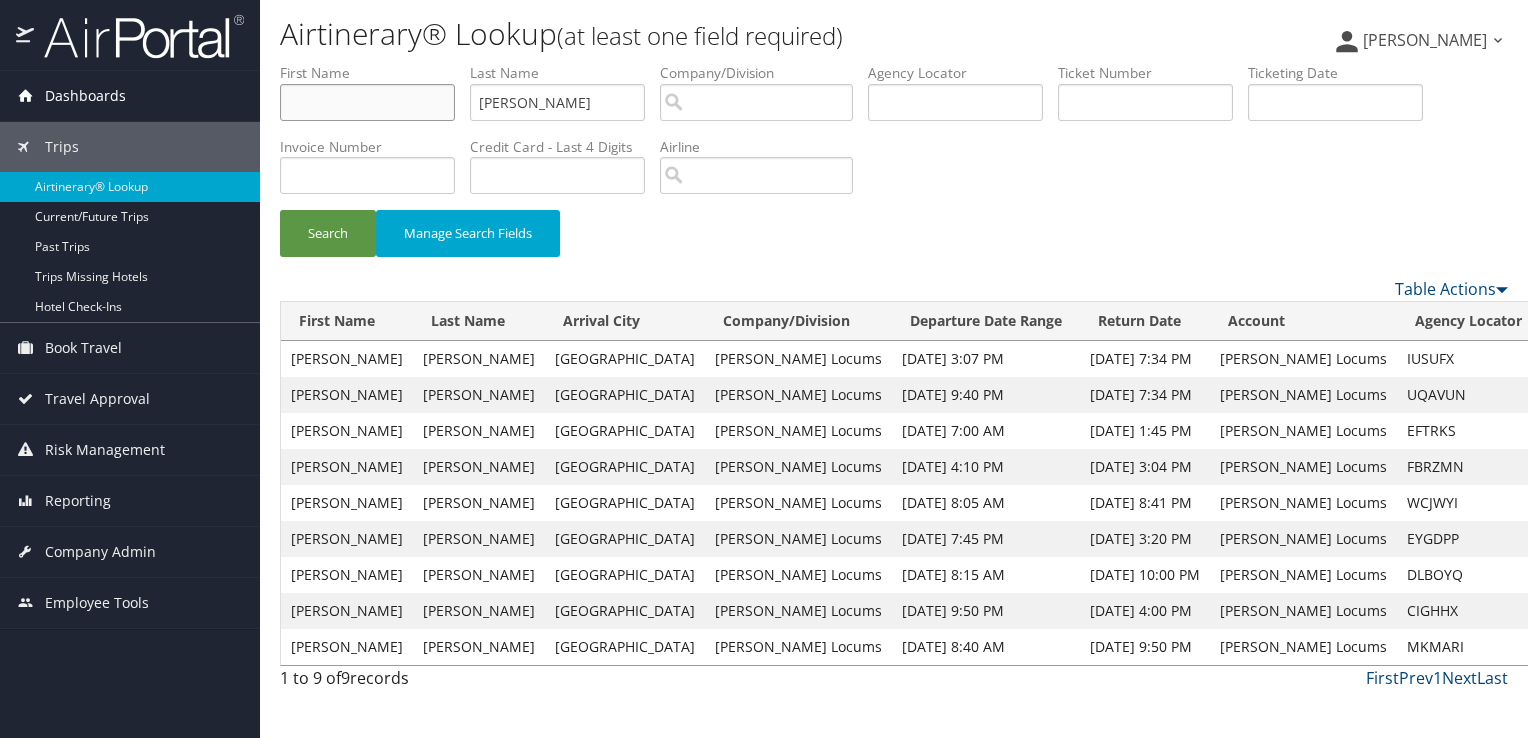 type 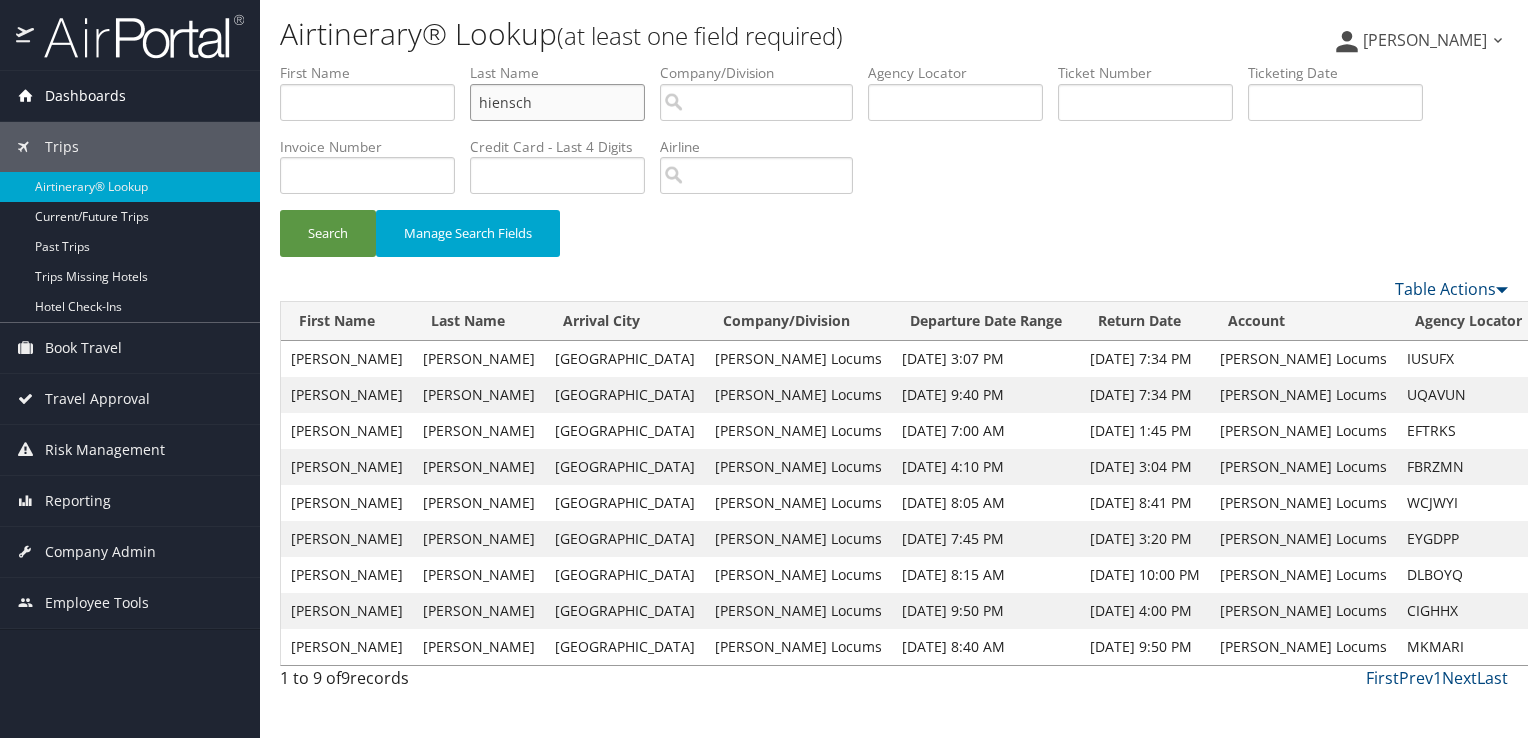 click on "Search" at bounding box center (328, 233) 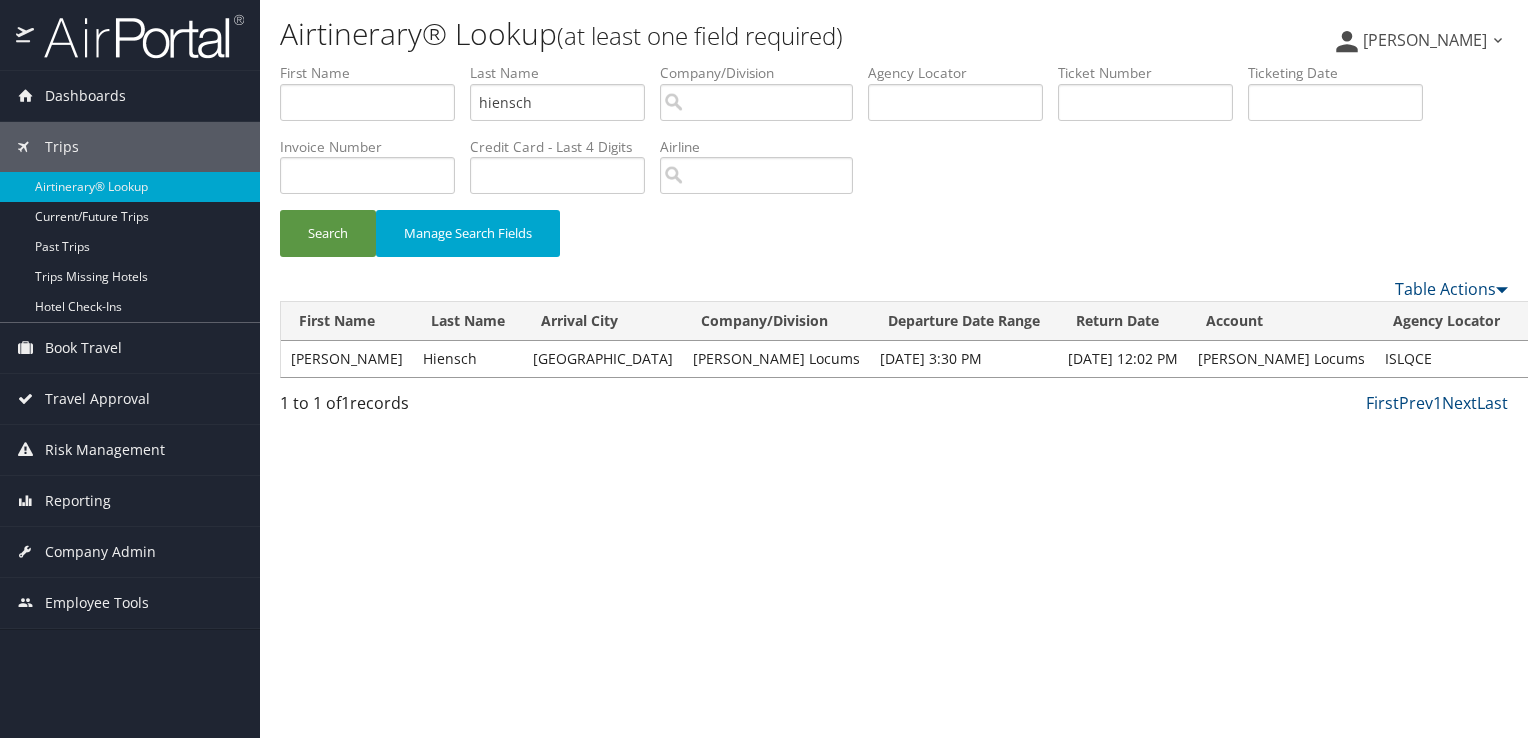 click on "View" at bounding box center (1543, 358) 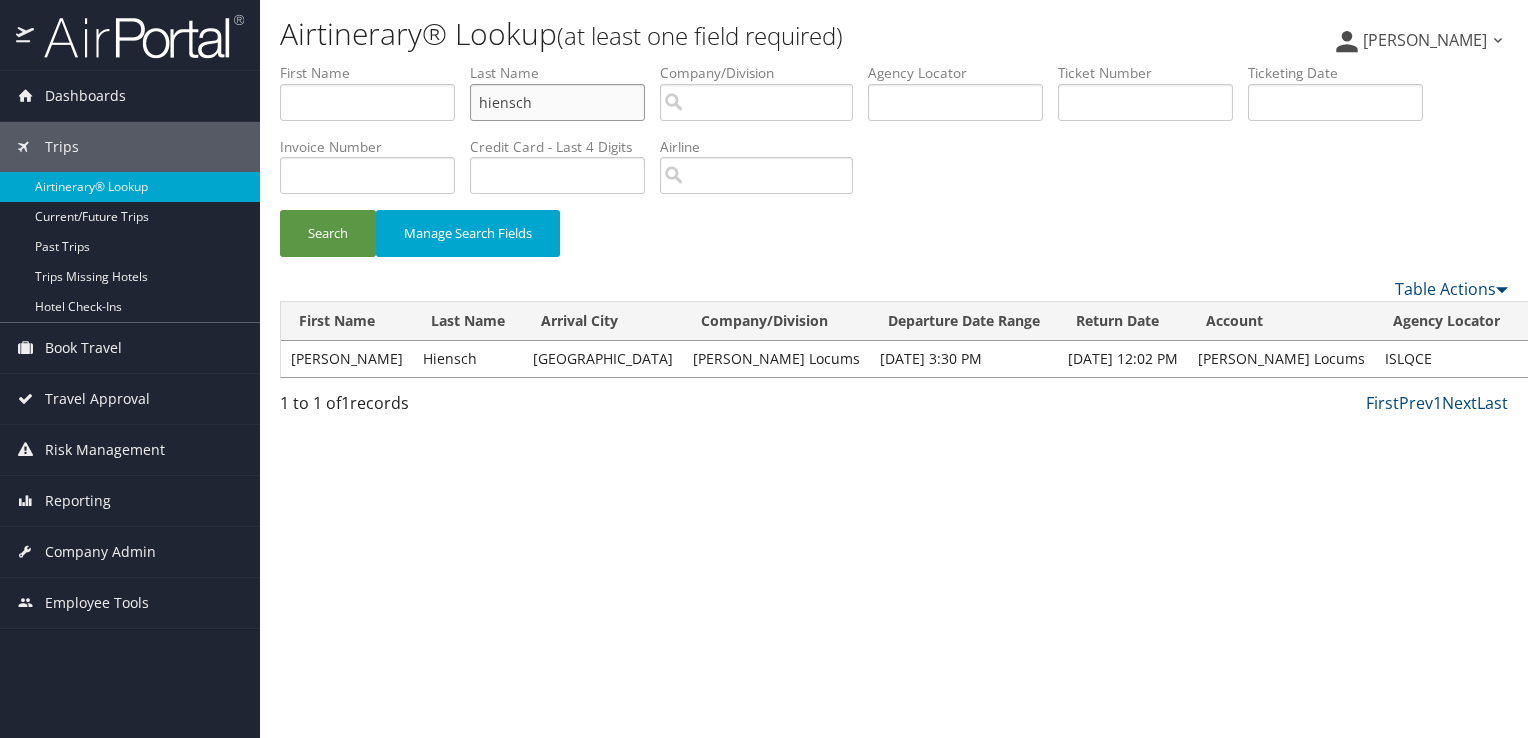 drag, startPoint x: 558, startPoint y: 99, endPoint x: 388, endPoint y: 102, distance: 170.02647 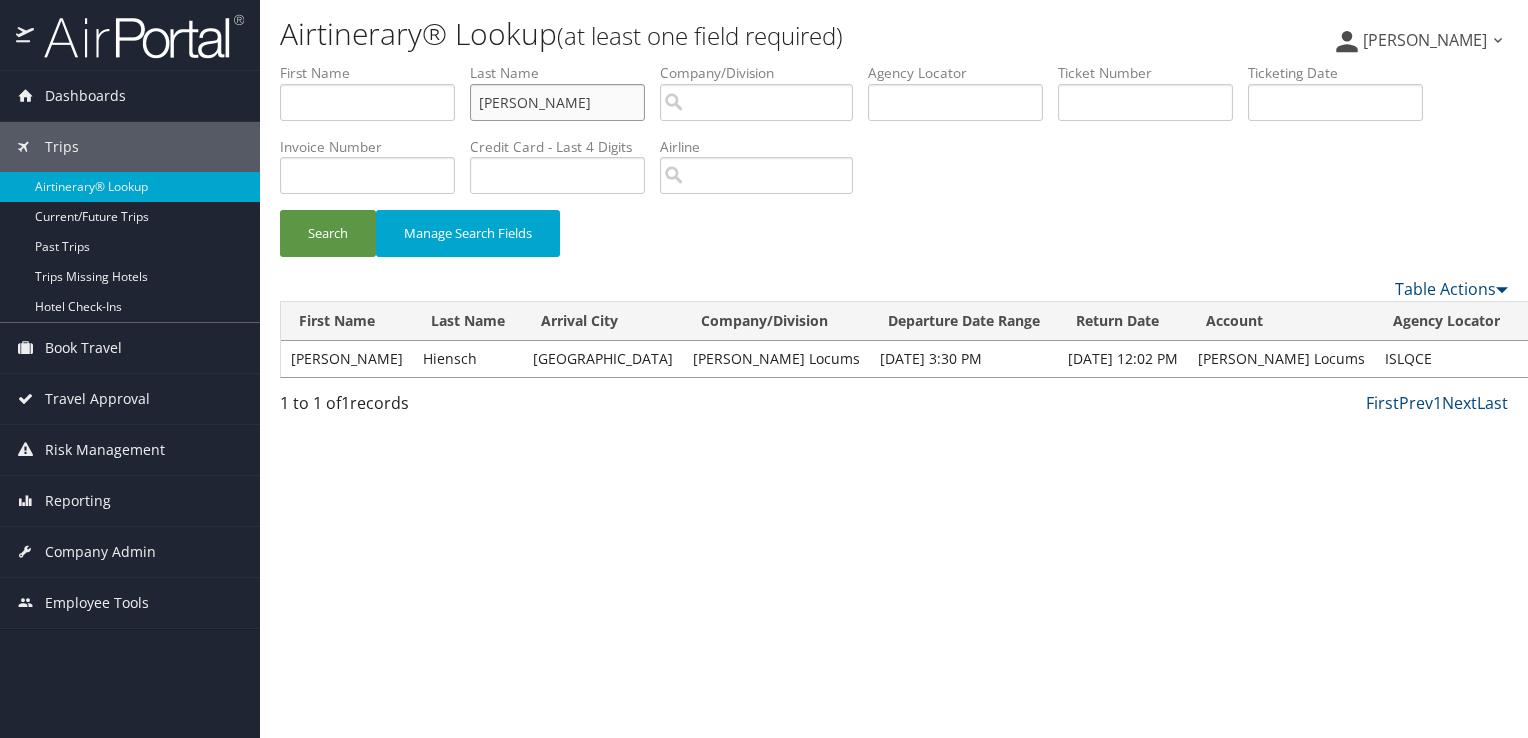 click on "Search" at bounding box center [328, 233] 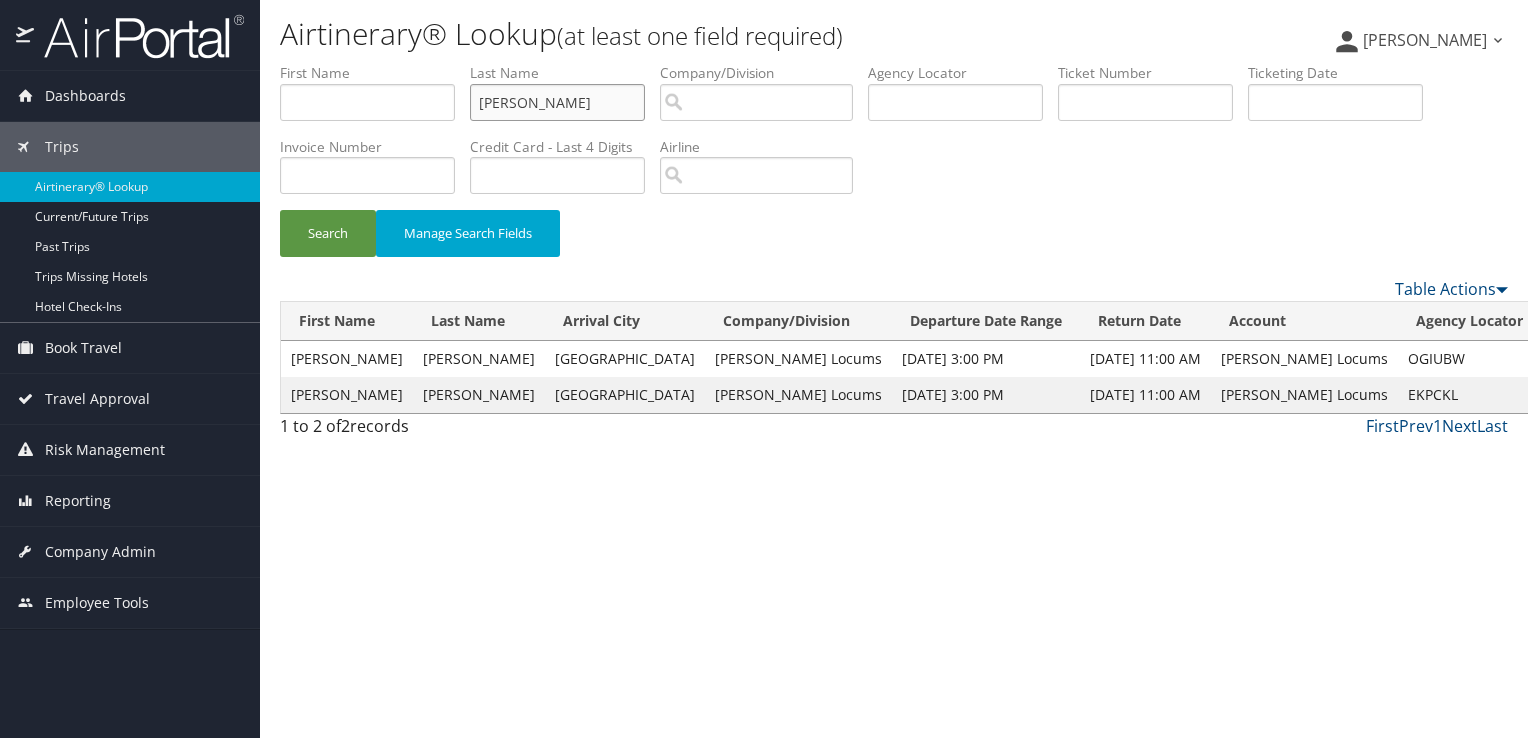 click on "Search" at bounding box center [328, 233] 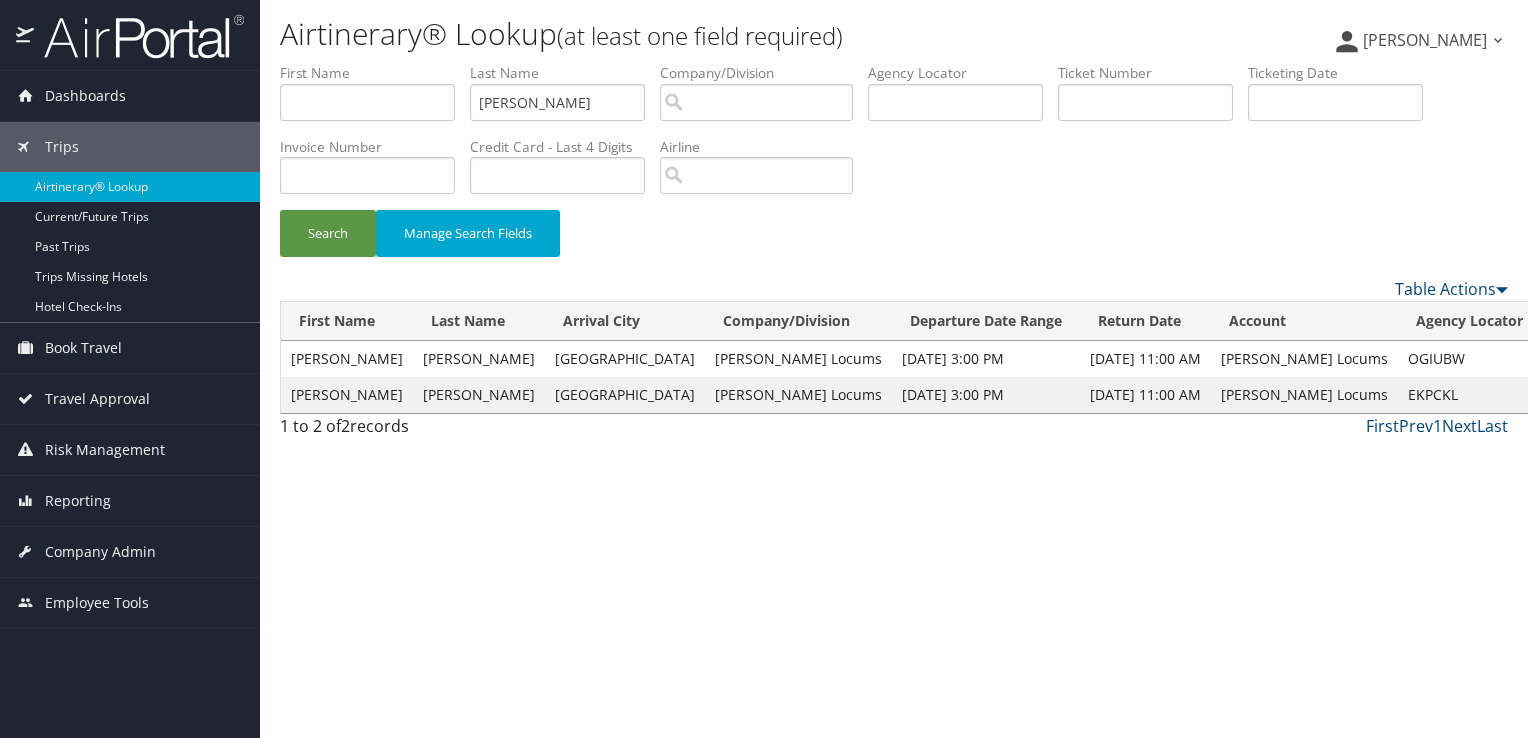 click on "View" at bounding box center [1566, 394] 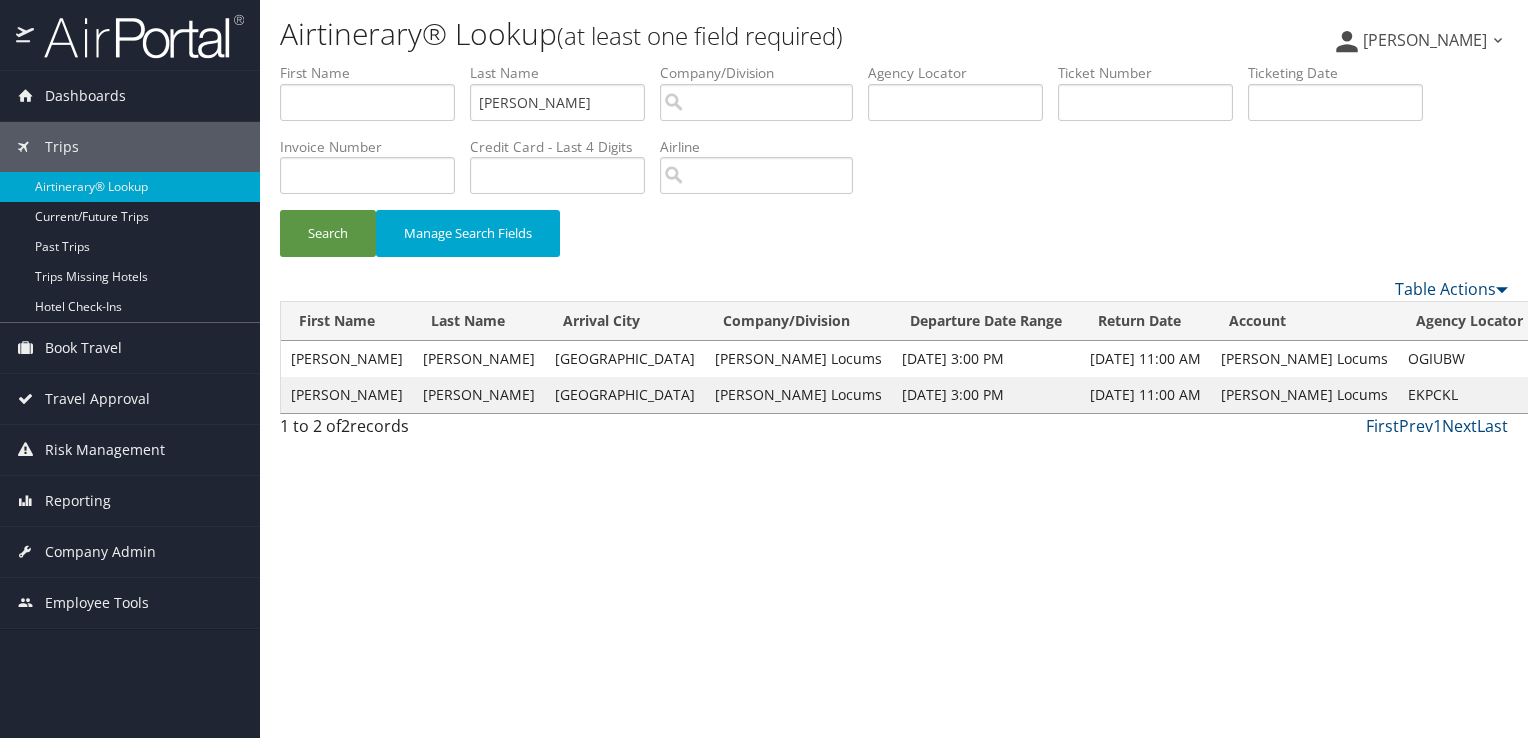 click on "View" at bounding box center [1566, 358] 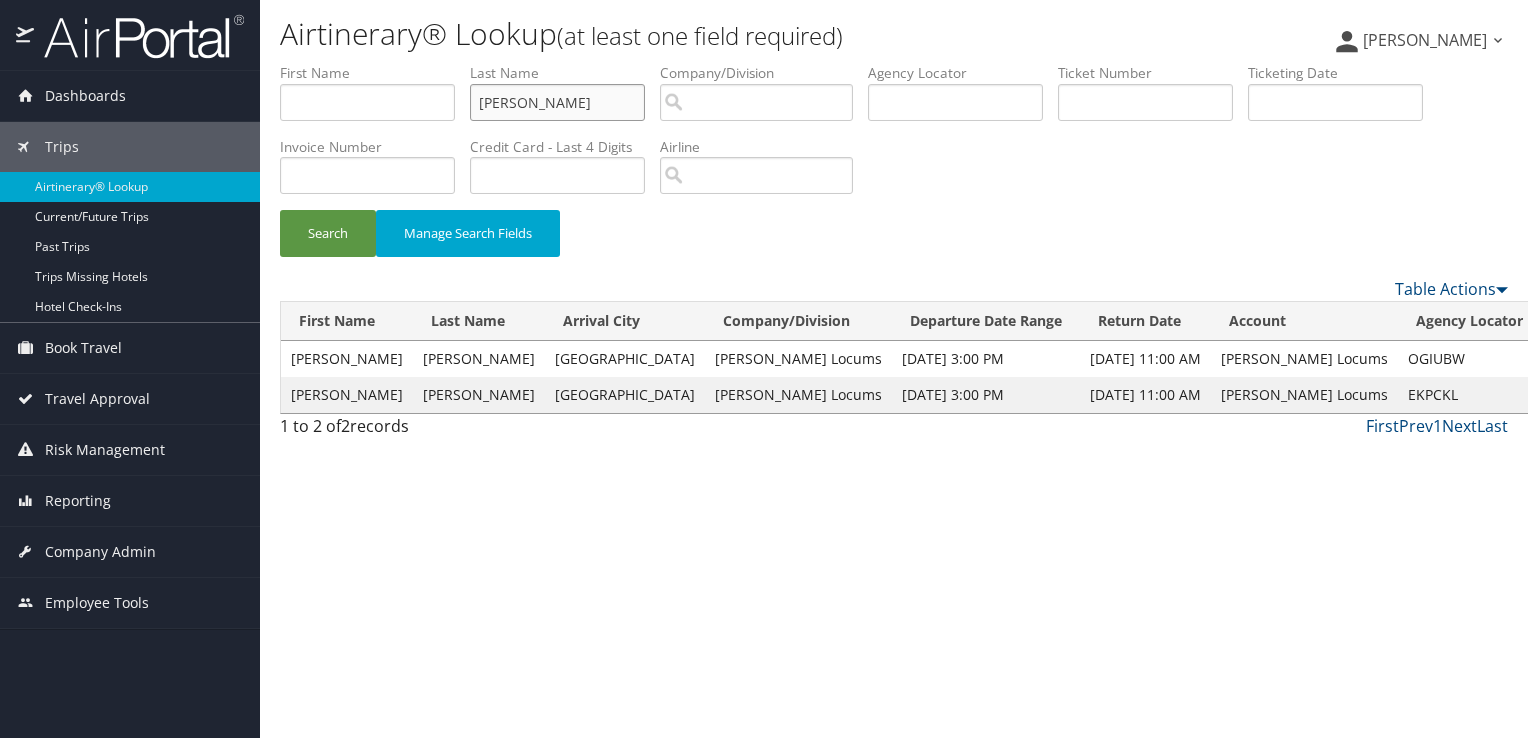 drag, startPoint x: 524, startPoint y: 98, endPoint x: 420, endPoint y: 95, distance: 104.04326 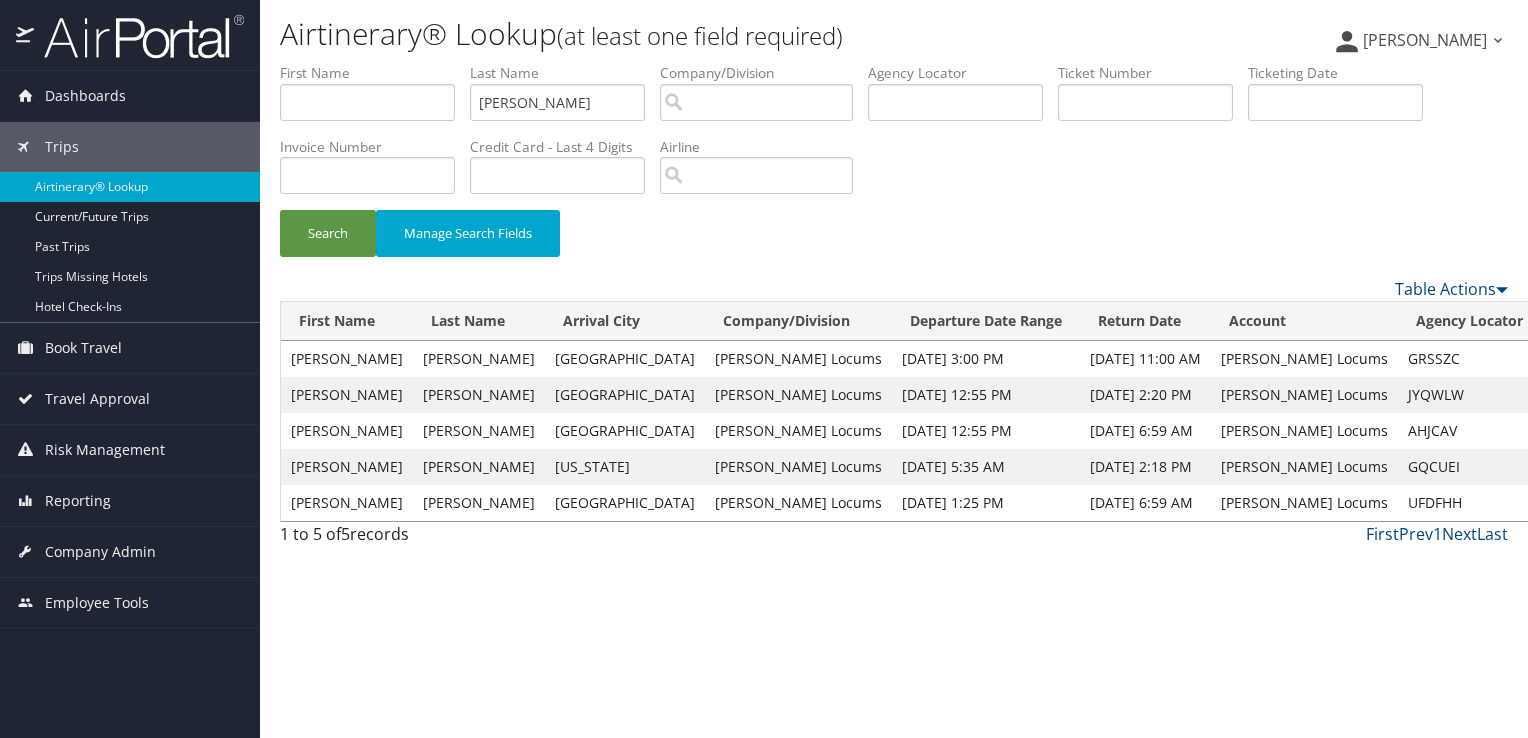 click on "View" at bounding box center (1566, 430) 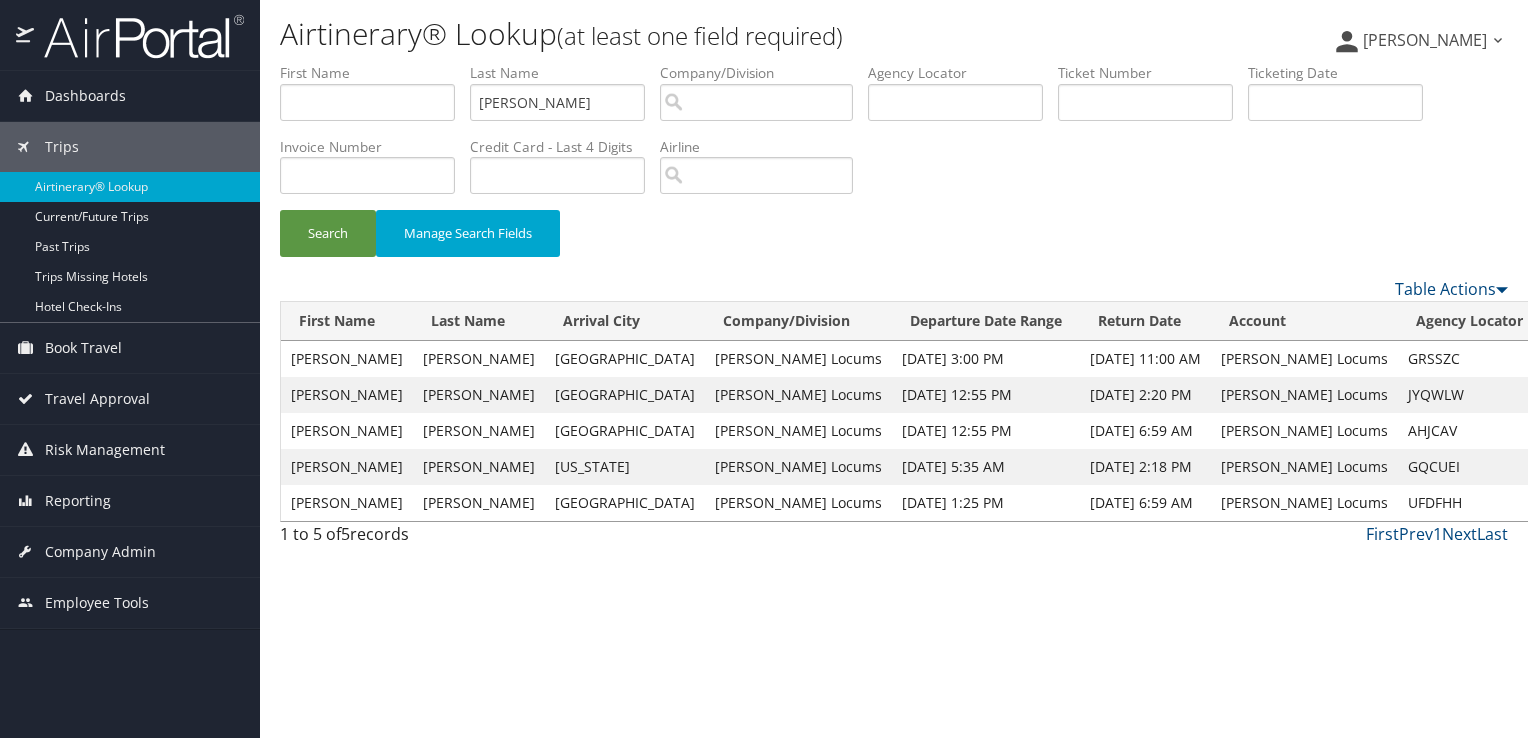 click on "View" at bounding box center [1566, 502] 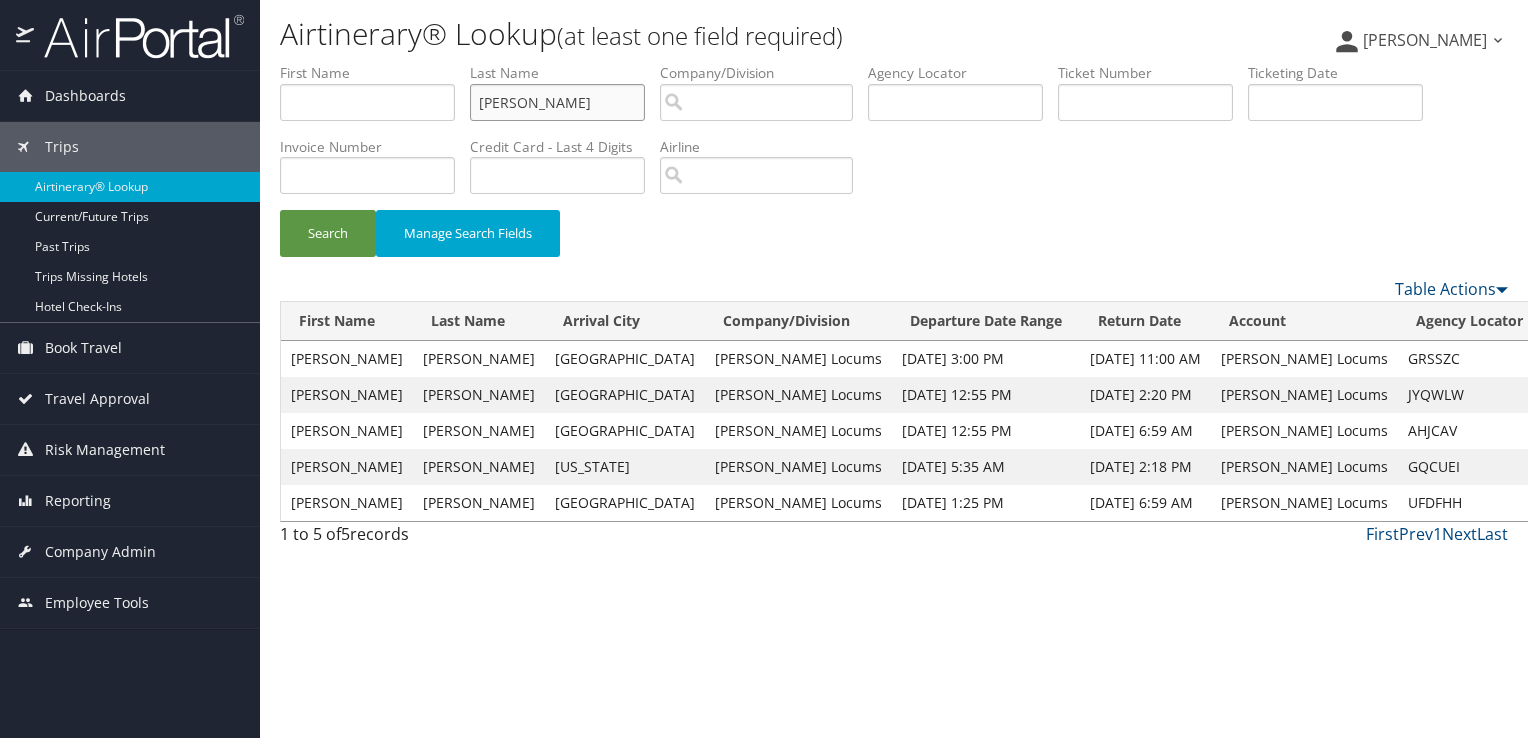 click on "menera" at bounding box center [557, 102] 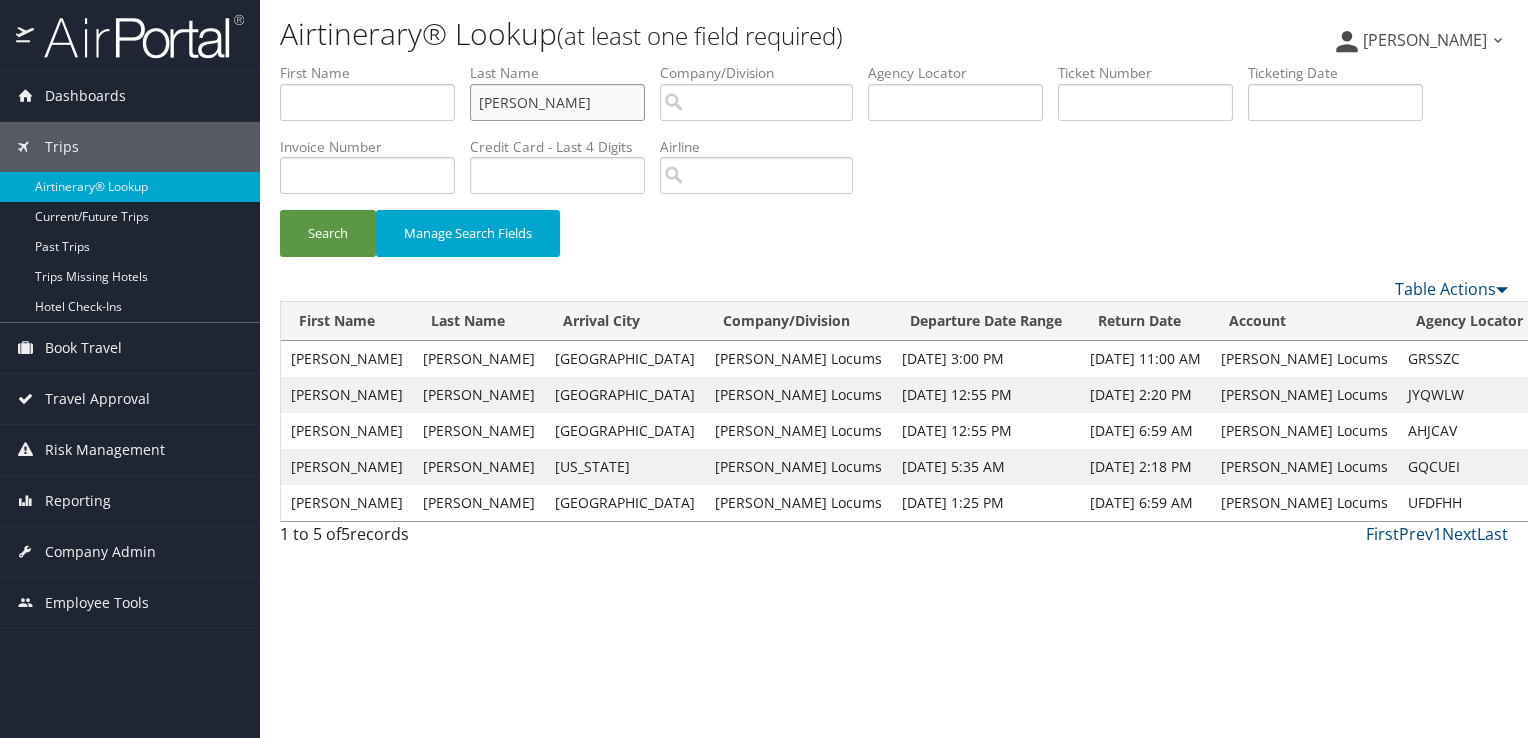 click on "Search" at bounding box center [328, 233] 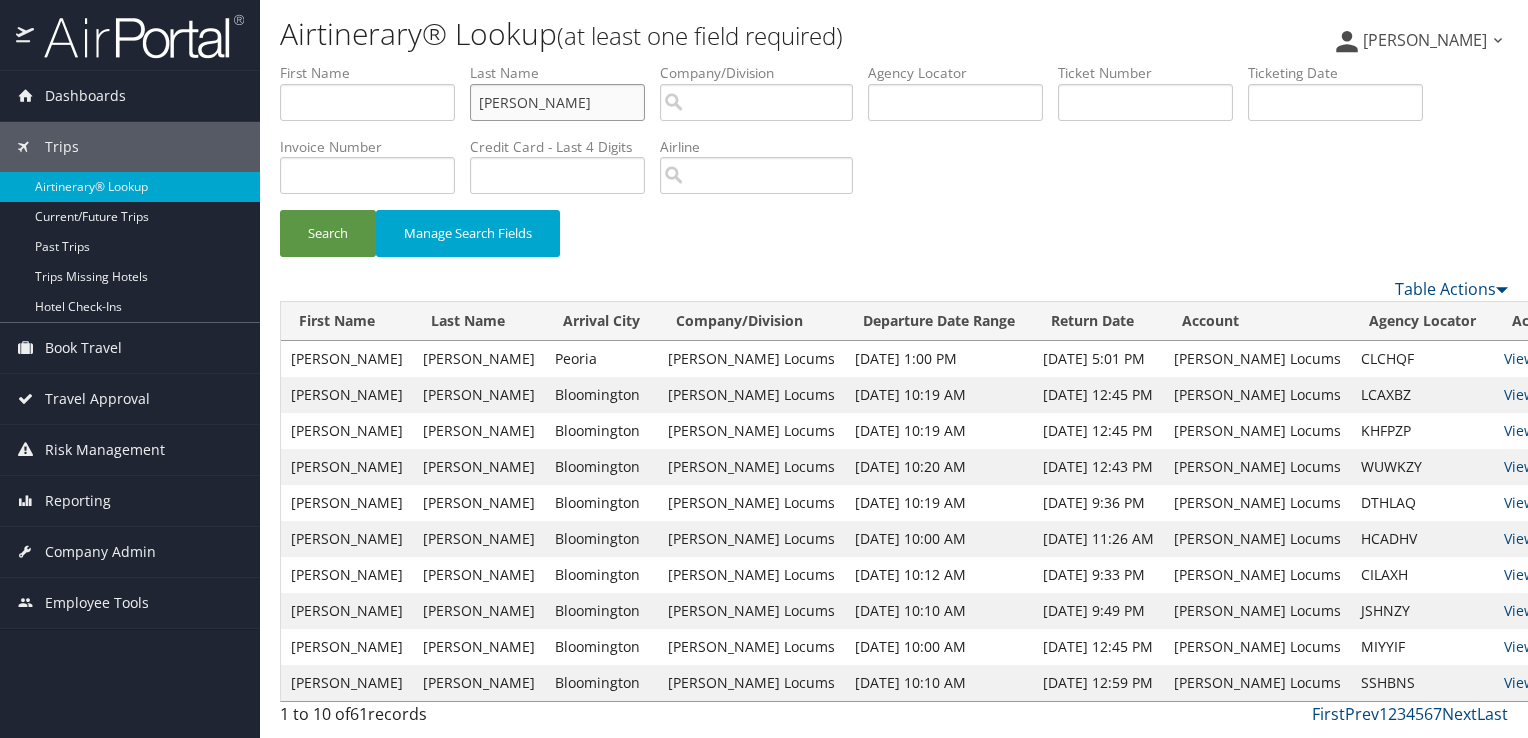 drag, startPoint x: 573, startPoint y: 103, endPoint x: 428, endPoint y: 97, distance: 145.12408 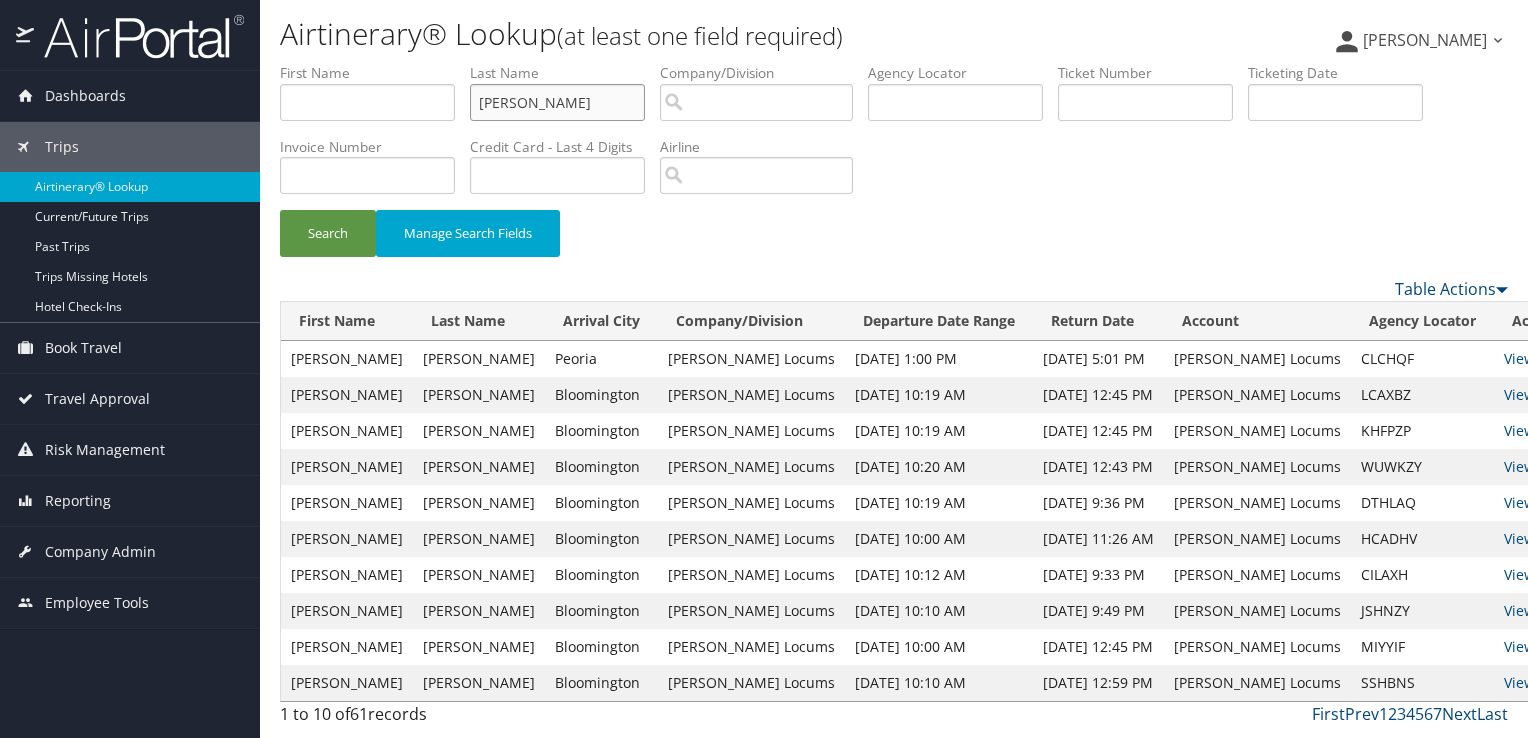 type on "schmoker" 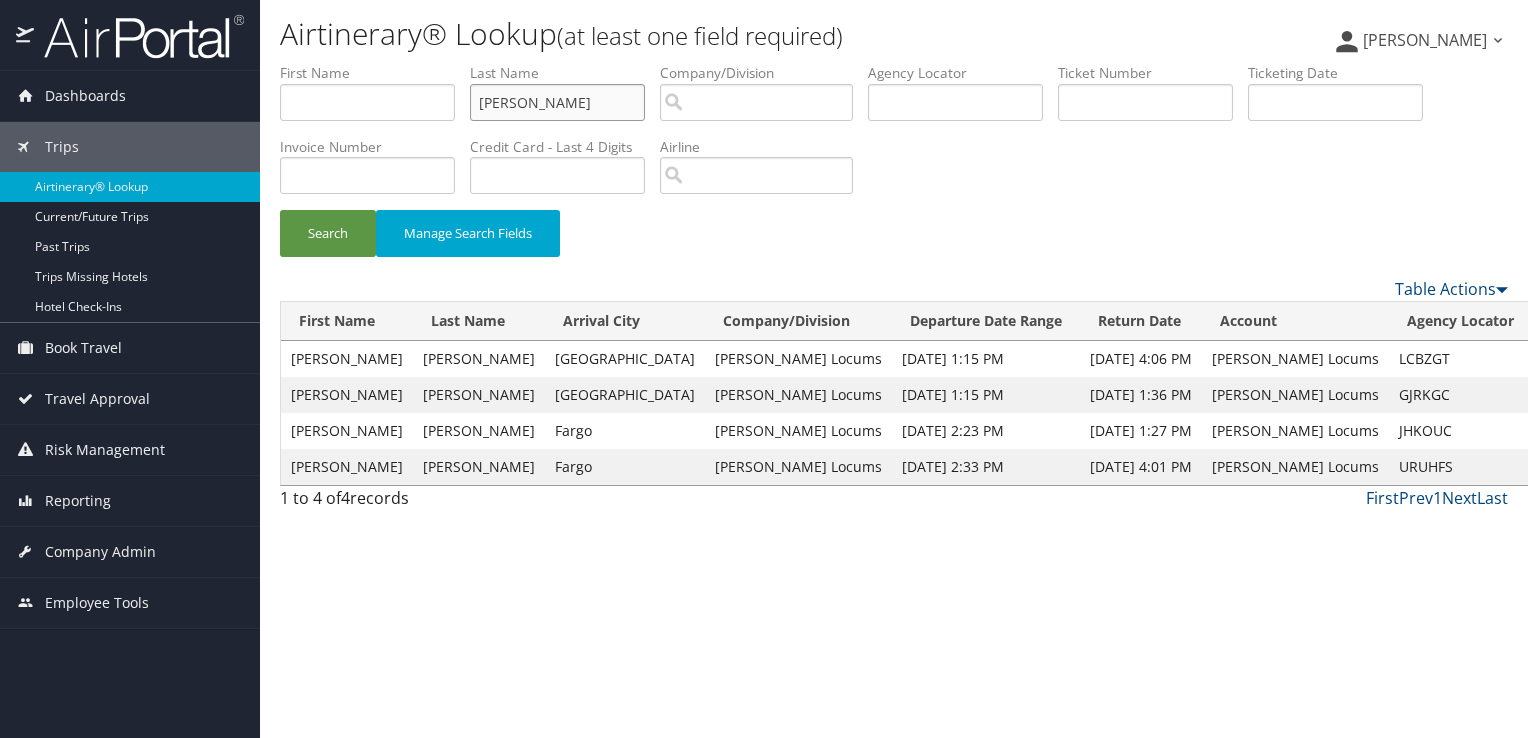 drag, startPoint x: 560, startPoint y: 104, endPoint x: 388, endPoint y: 102, distance: 172.01163 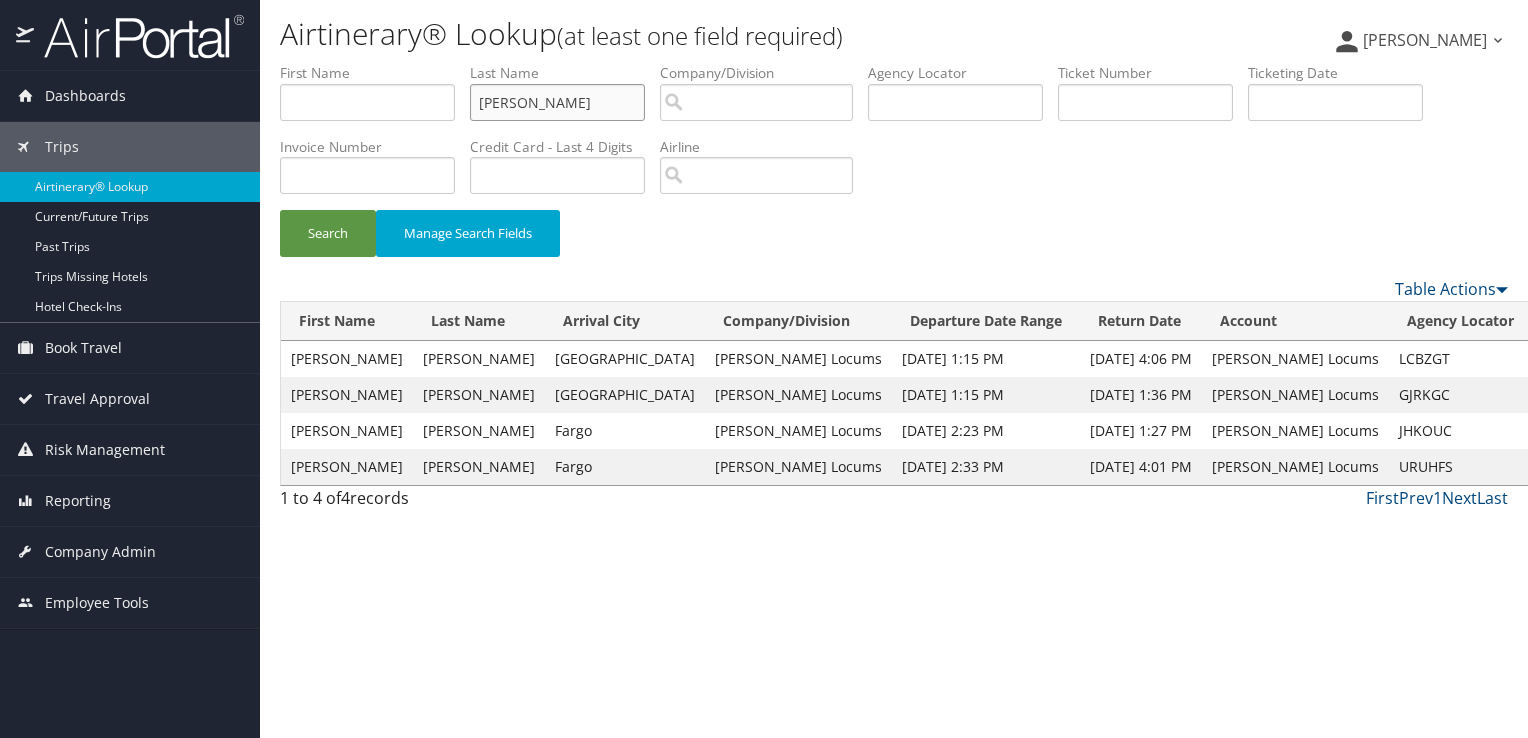 type on "menera" 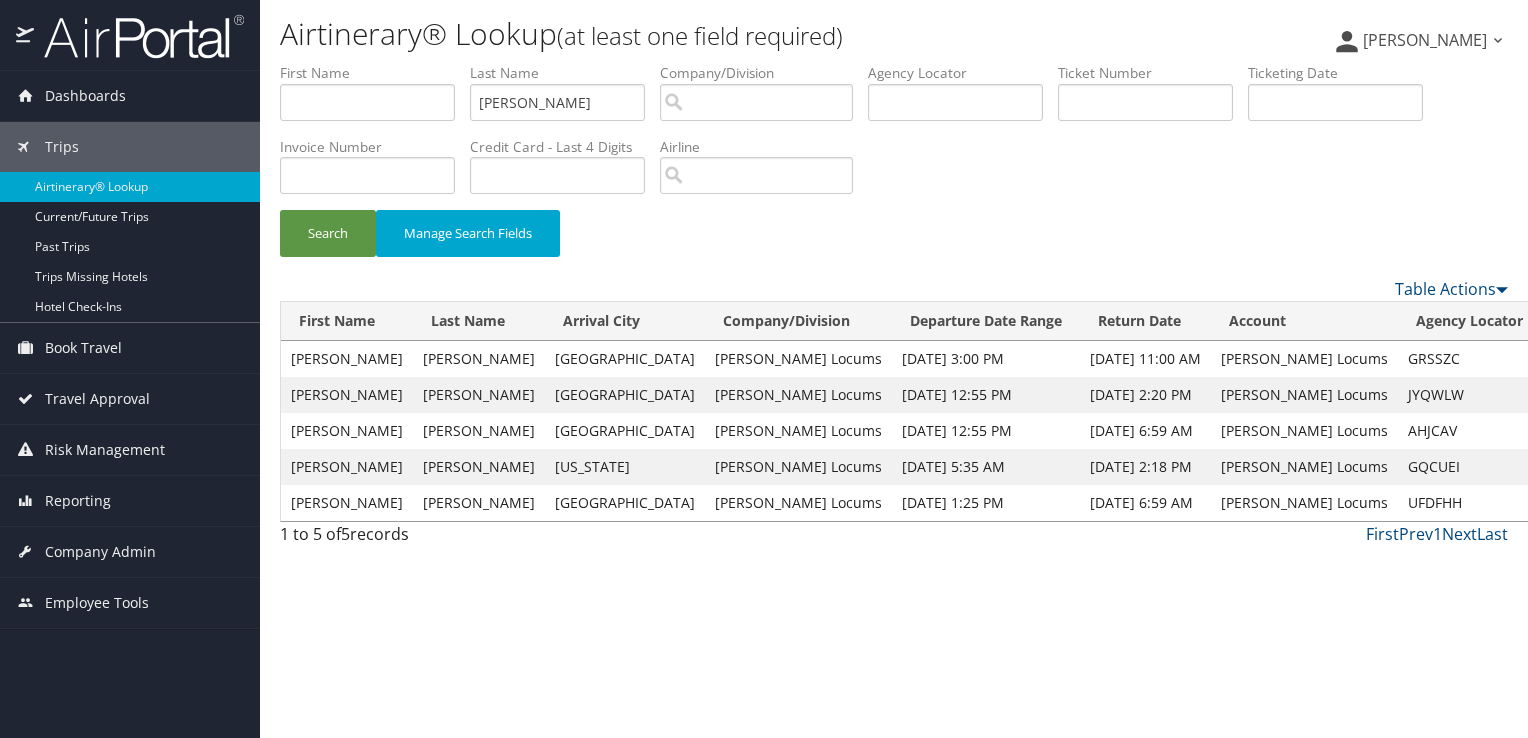 click on "View" at bounding box center (1566, 502) 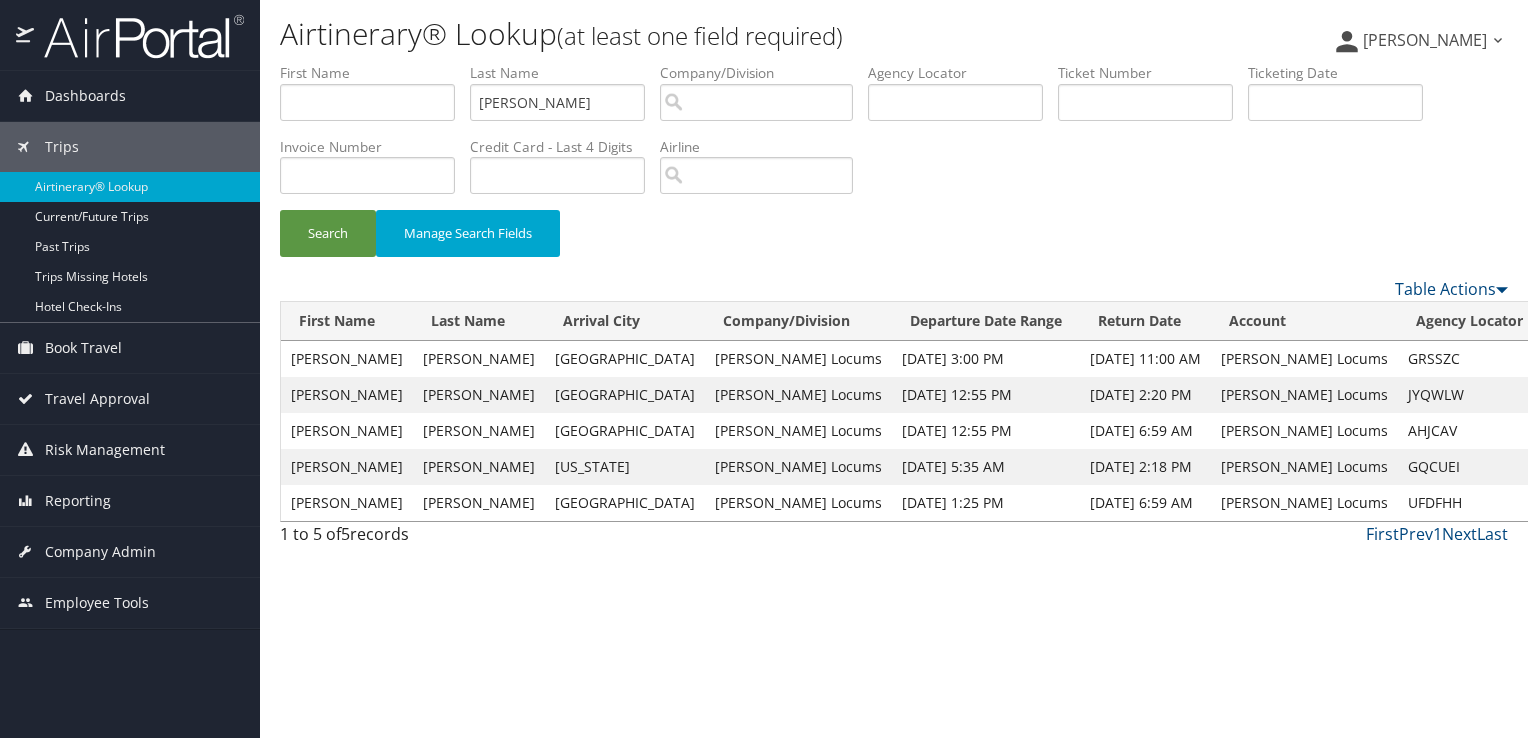 click on "View" at bounding box center (1566, 466) 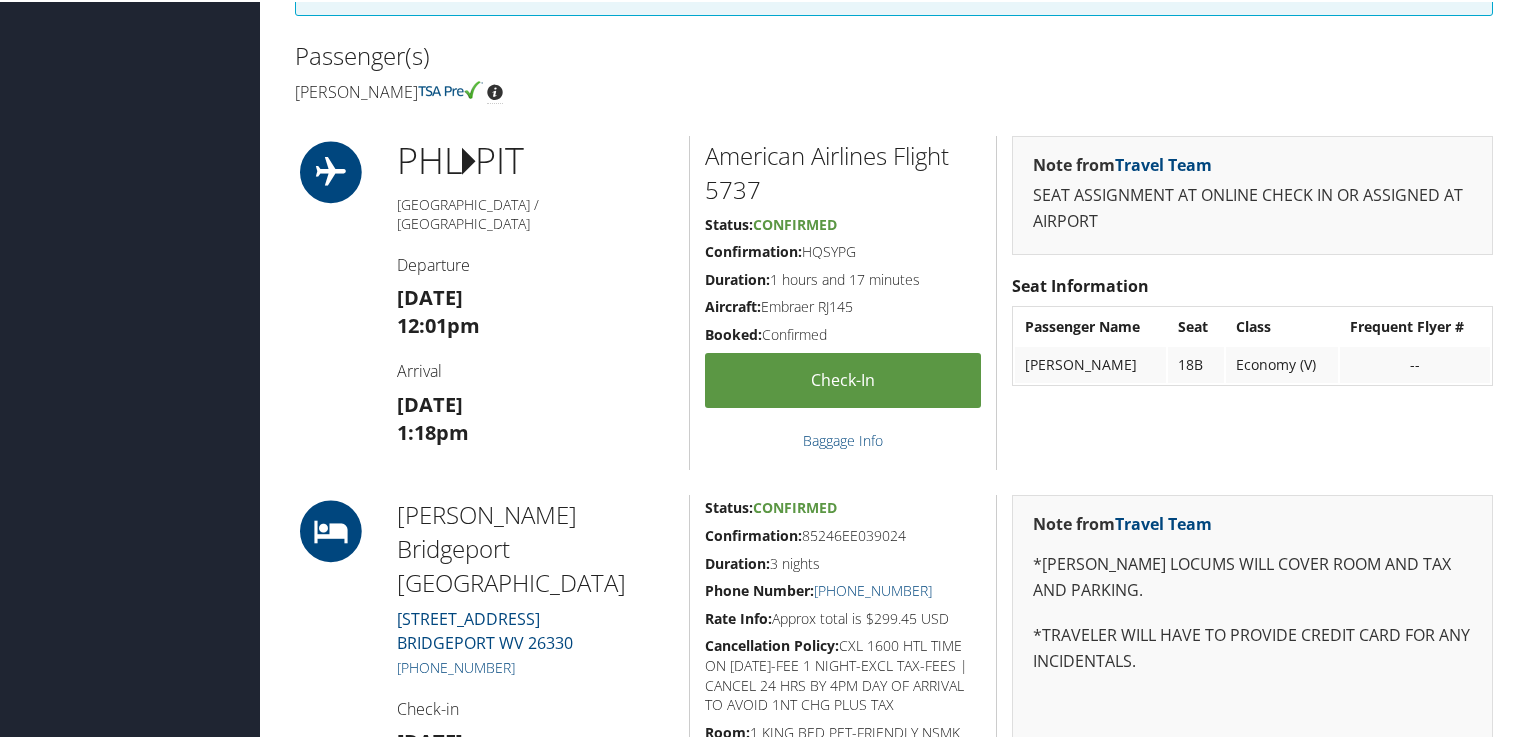 scroll, scrollTop: 700, scrollLeft: 0, axis: vertical 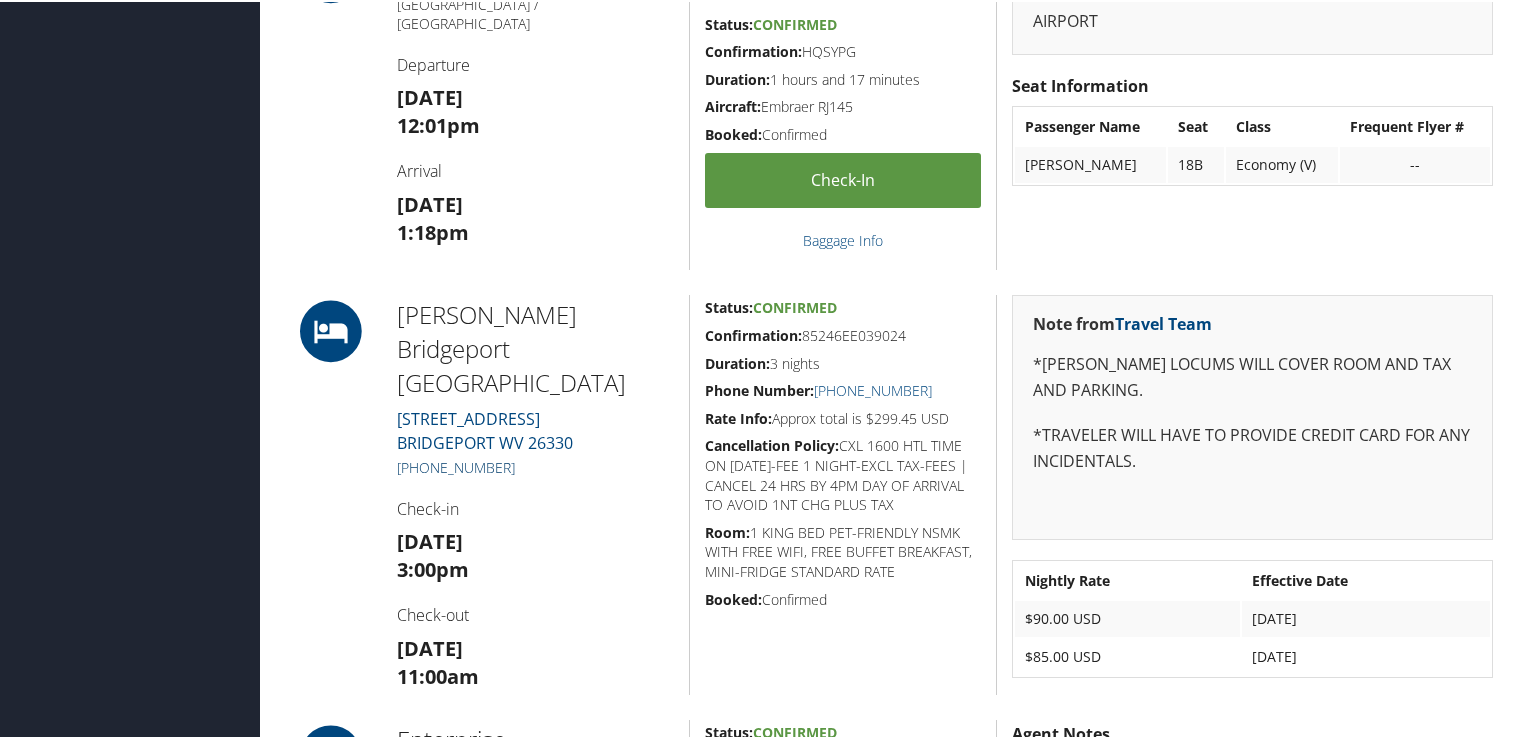 click on "(304) 808-1000" at bounding box center (456, 465) 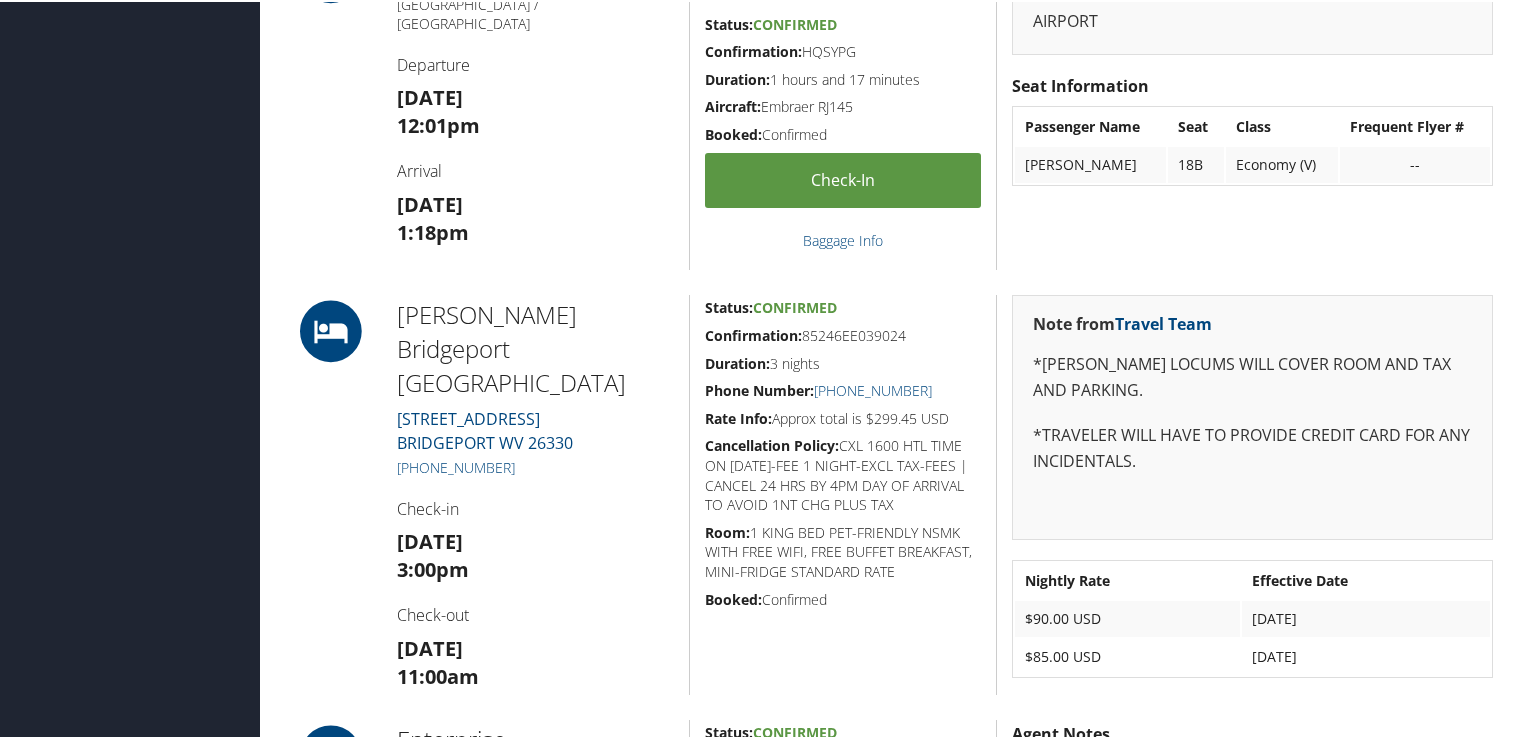 click on "American Airlines Flight 5737
Status:  Confirmed          Confirmation:  HQSYPG          Duration:  1 hours and 17 minutes          Aircraft:  Embraer RJ145          Booked:  Confirmed                                                          Check-in              Baggage Info" at bounding box center (842, 101) 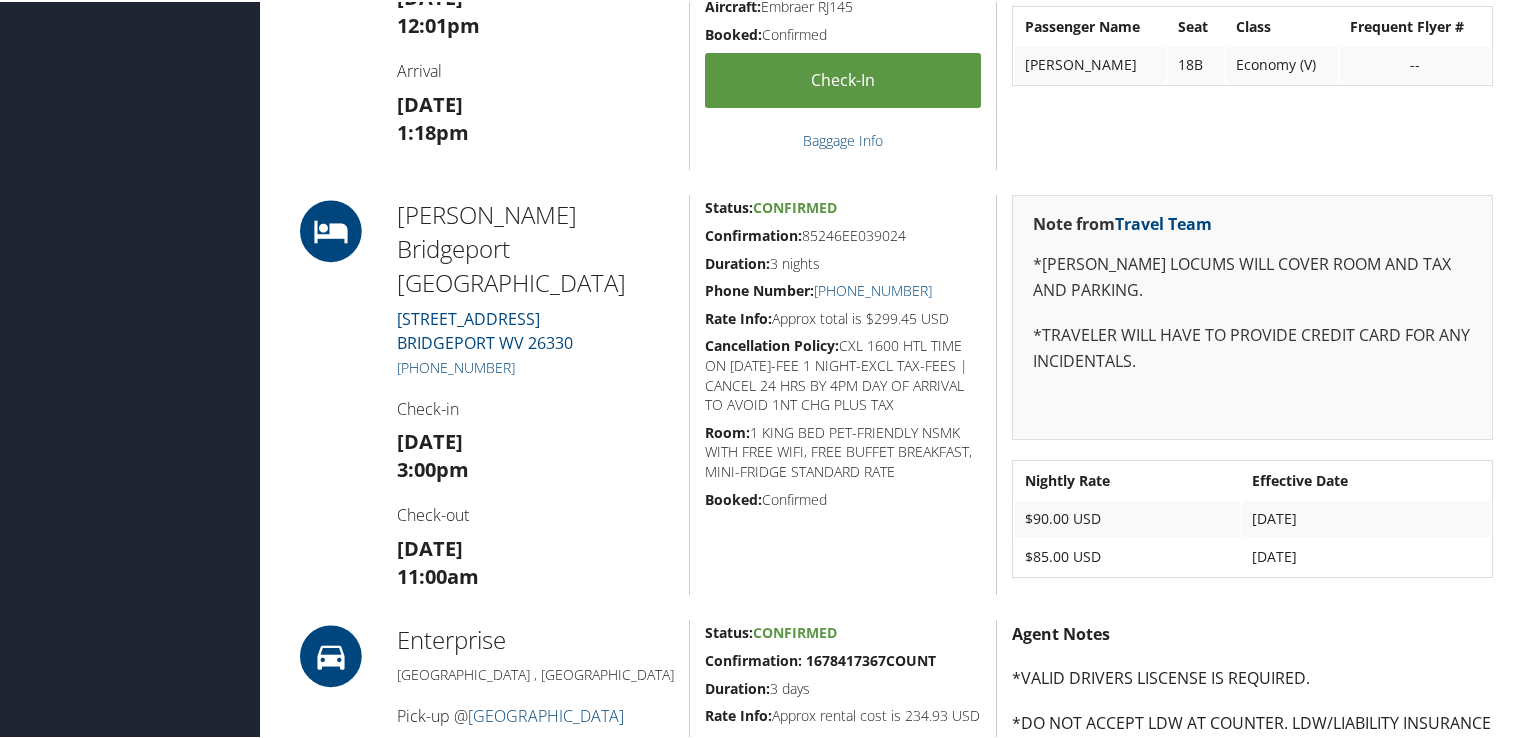 click on "American Airlines Flight 5737
Status:  Confirmed          Confirmation:  HQSYPG          Duration:  1 hours and 17 minutes          Aircraft:  Embraer RJ145          Booked:  Confirmed                                                          Check-in              Baggage Info" at bounding box center [842, 1] 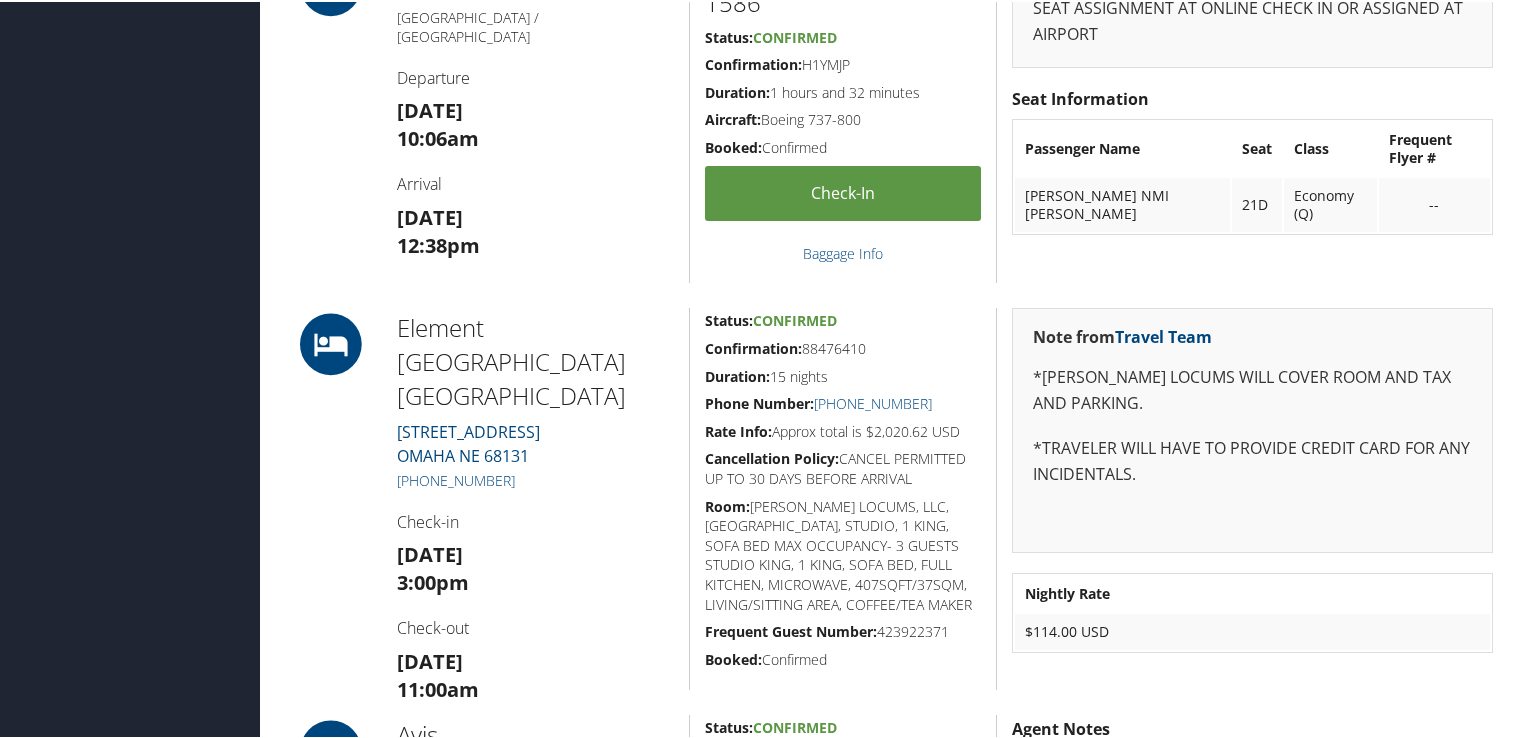 scroll, scrollTop: 1200, scrollLeft: 0, axis: vertical 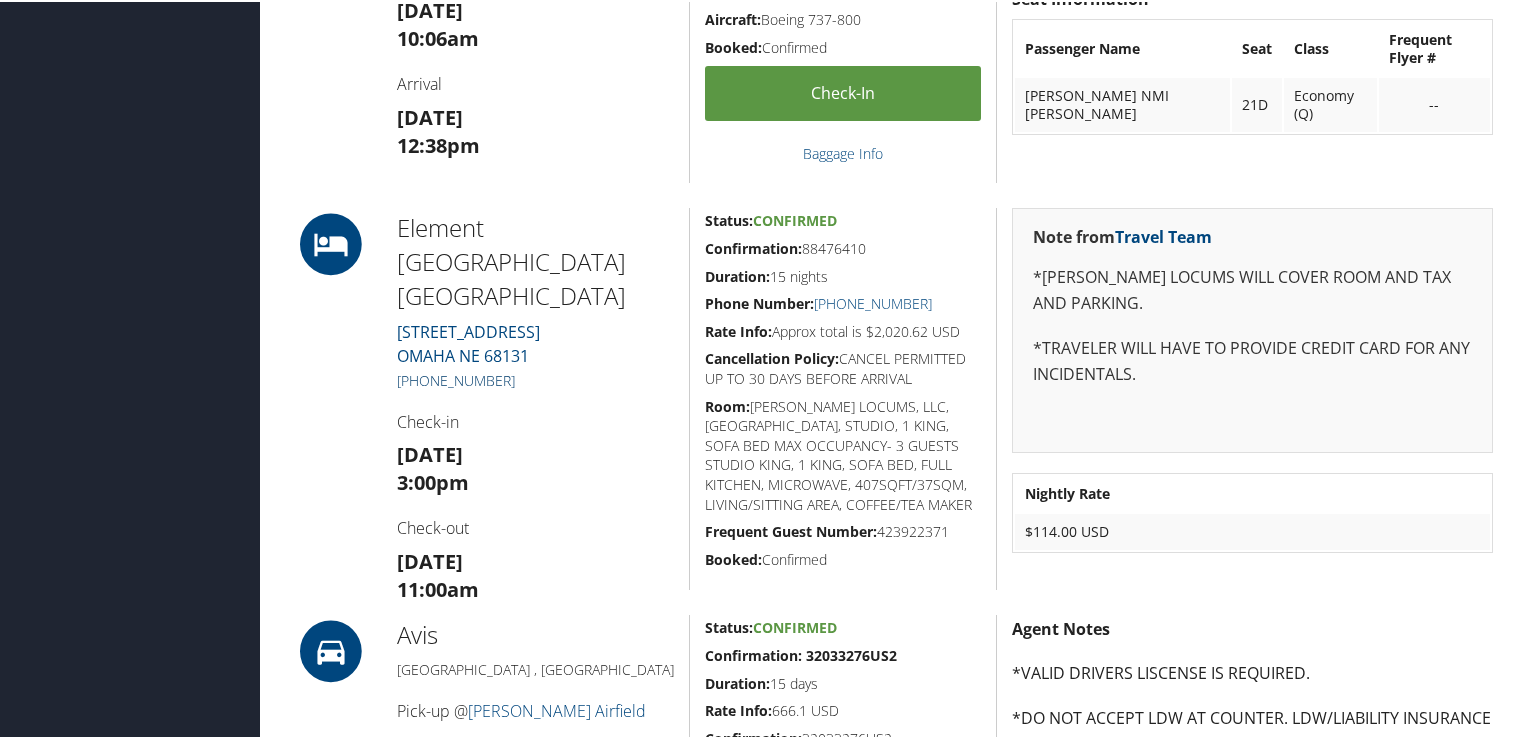 click on "+1 (402) 614-8080" at bounding box center (456, 378) 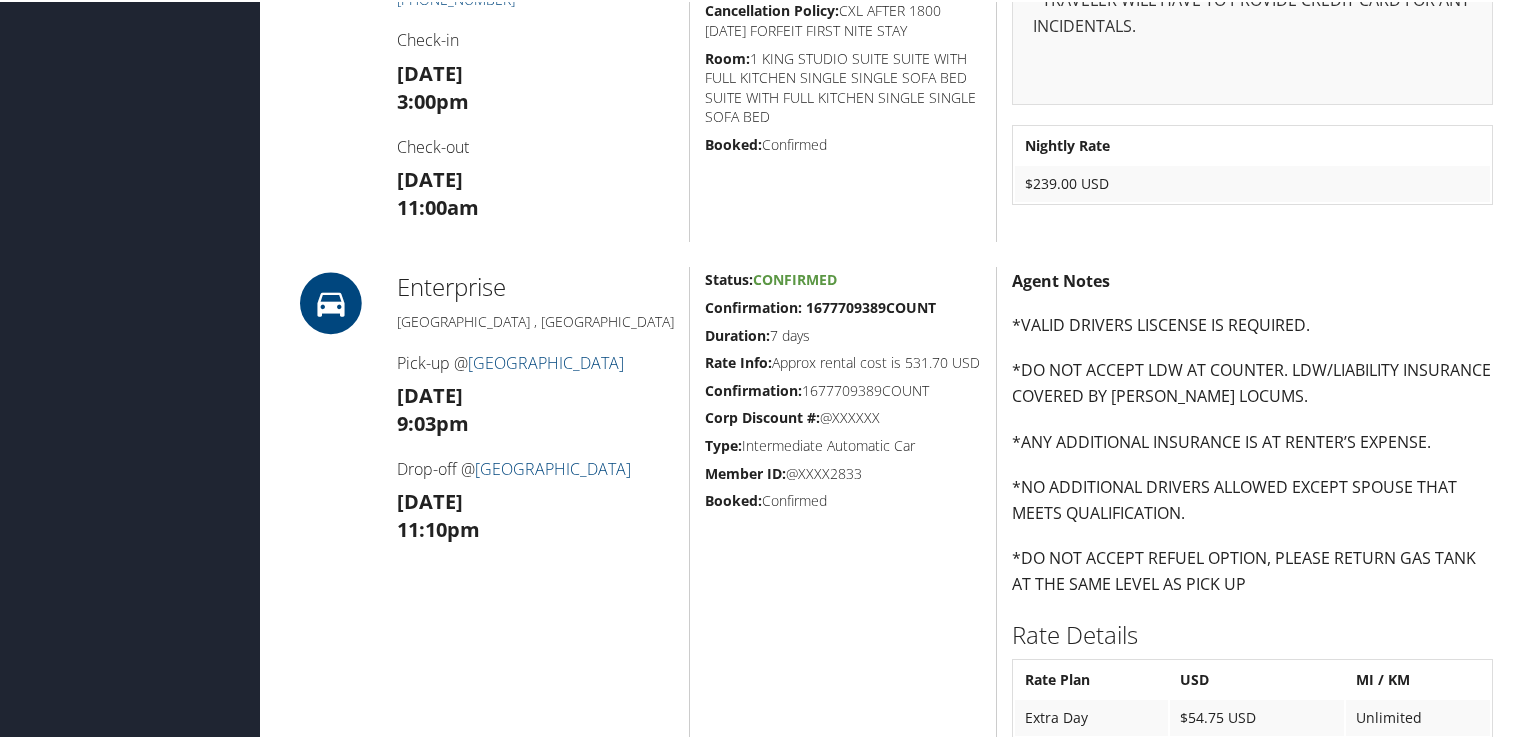 scroll, scrollTop: 1248, scrollLeft: 0, axis: vertical 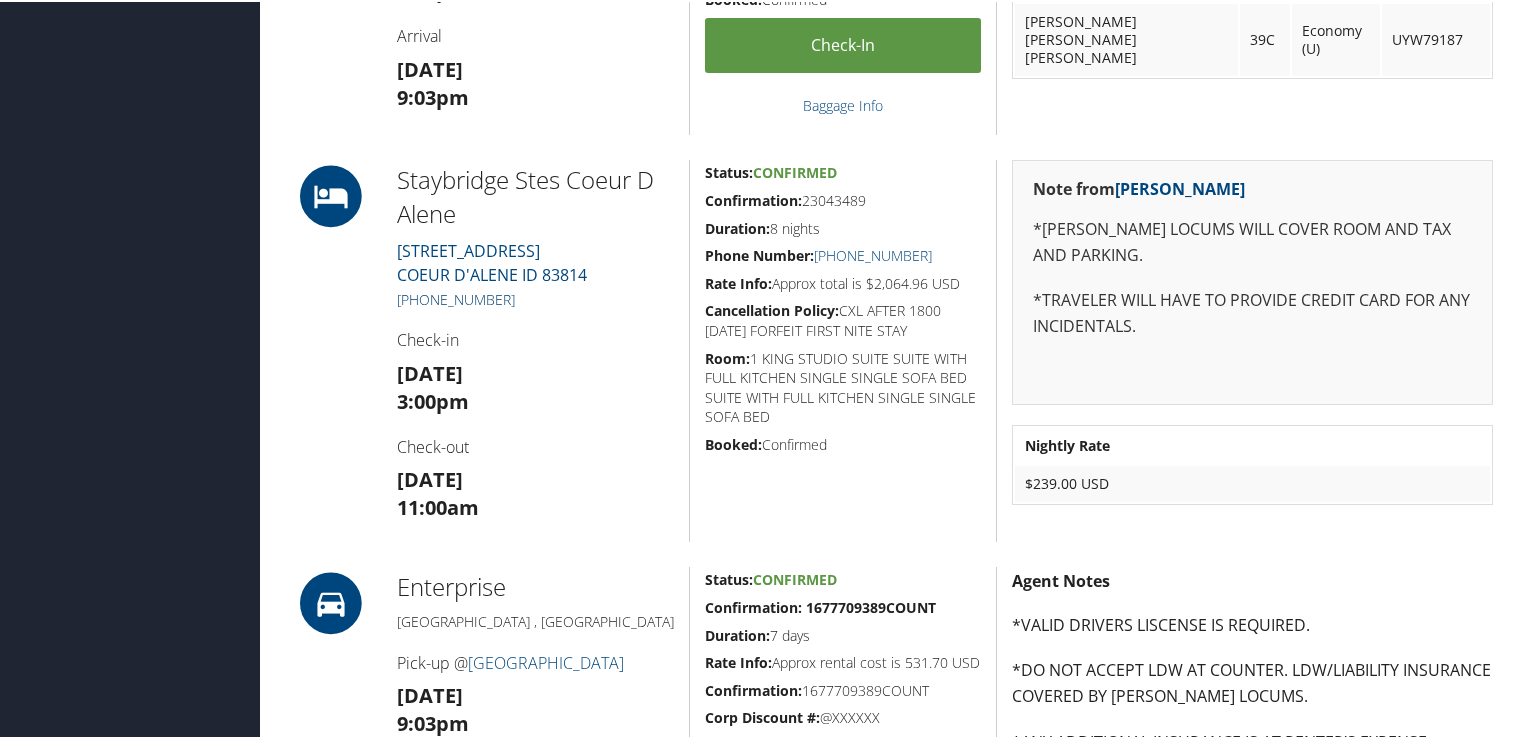 click on "+1 (208) 676-0222" at bounding box center [456, 297] 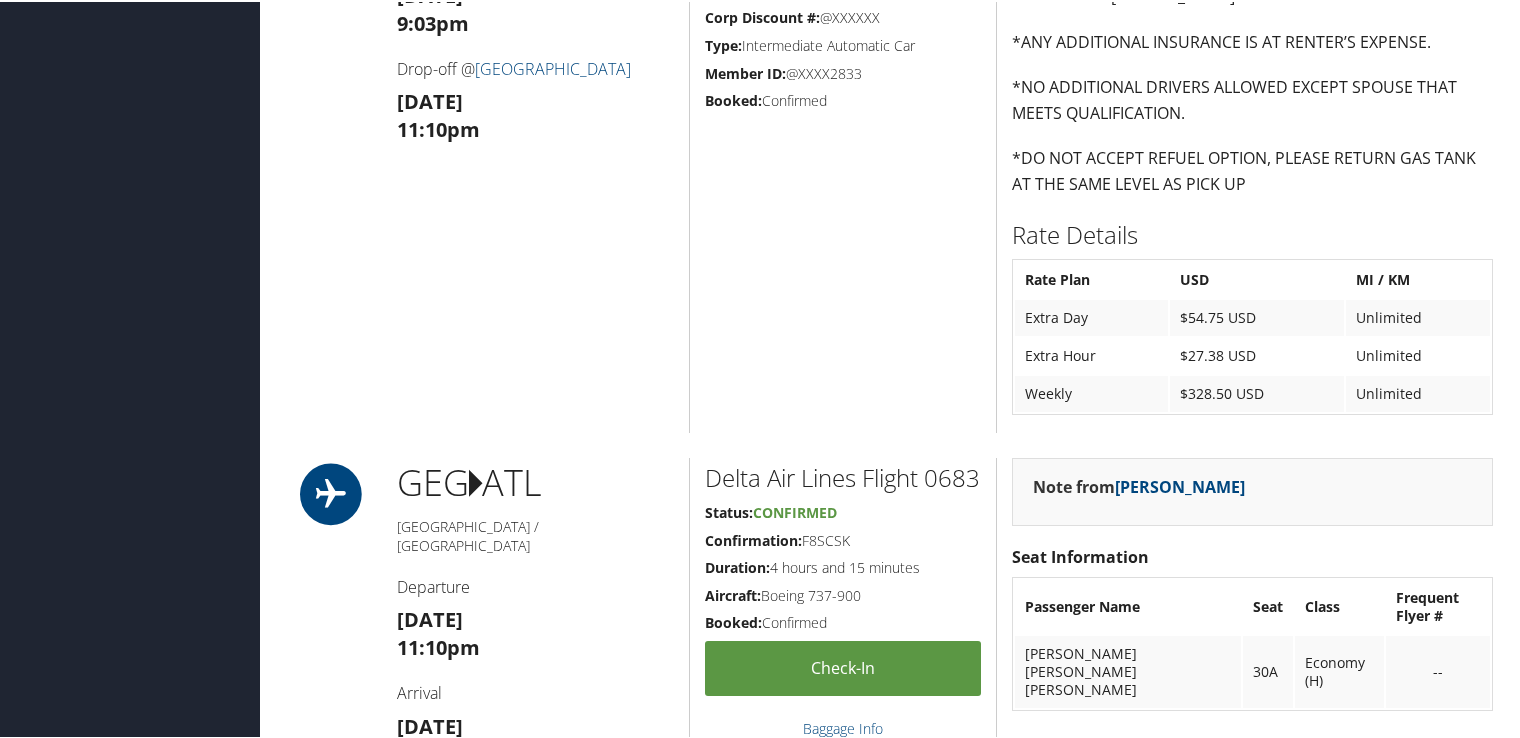 scroll, scrollTop: 2148, scrollLeft: 0, axis: vertical 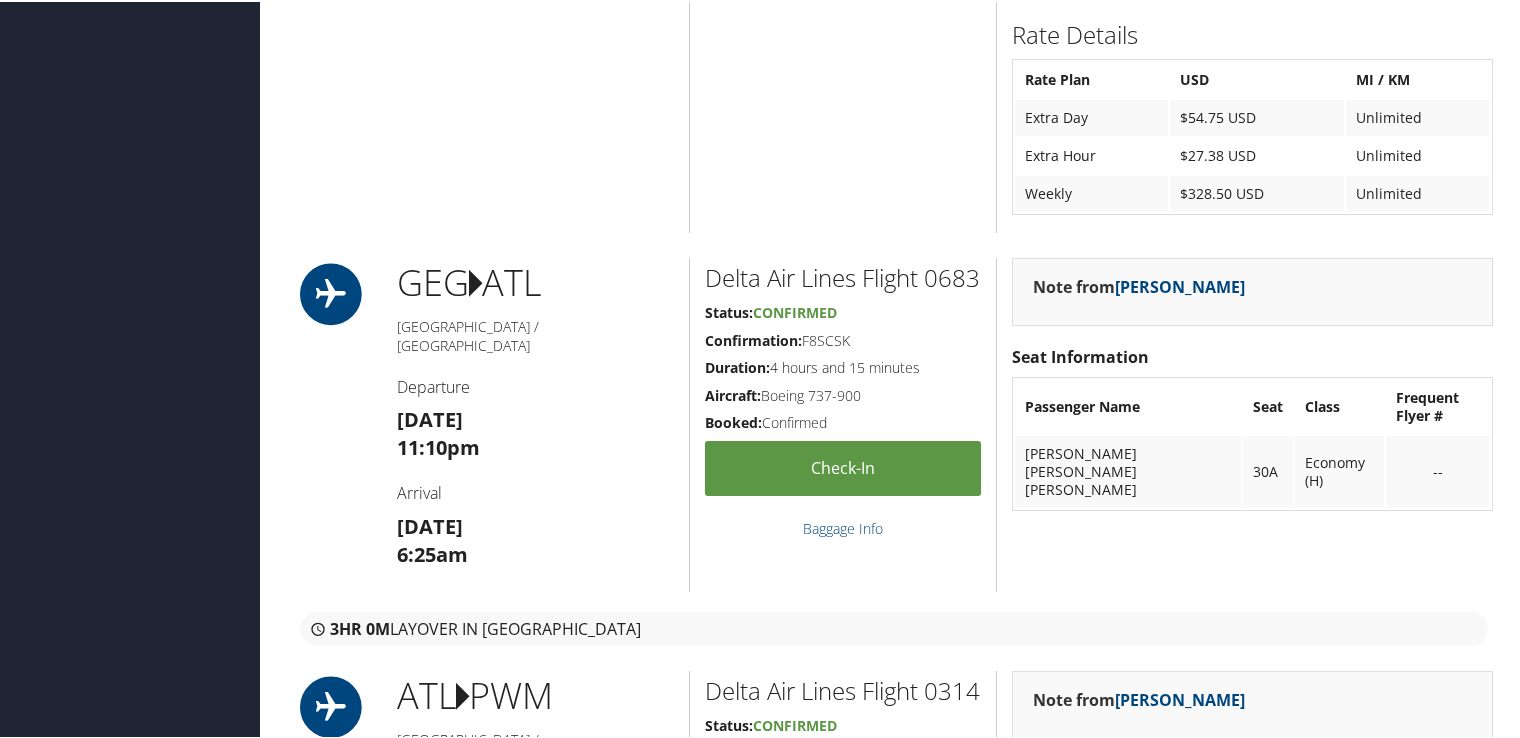 click on "Status:  Confirmed          Confirmation: 1677709389COUNT          Duration:  7 days                                  Rate Info:  Approx rental cost is 531.70 USD          Confirmation:  1677709389COUNT                          Corp Discount #:  @XXXXXX          Type:  Intermediate  Automatic Car                          Member ID:  @XXXX2833                                  Booked:  Confirmed" at bounding box center (842, -52) 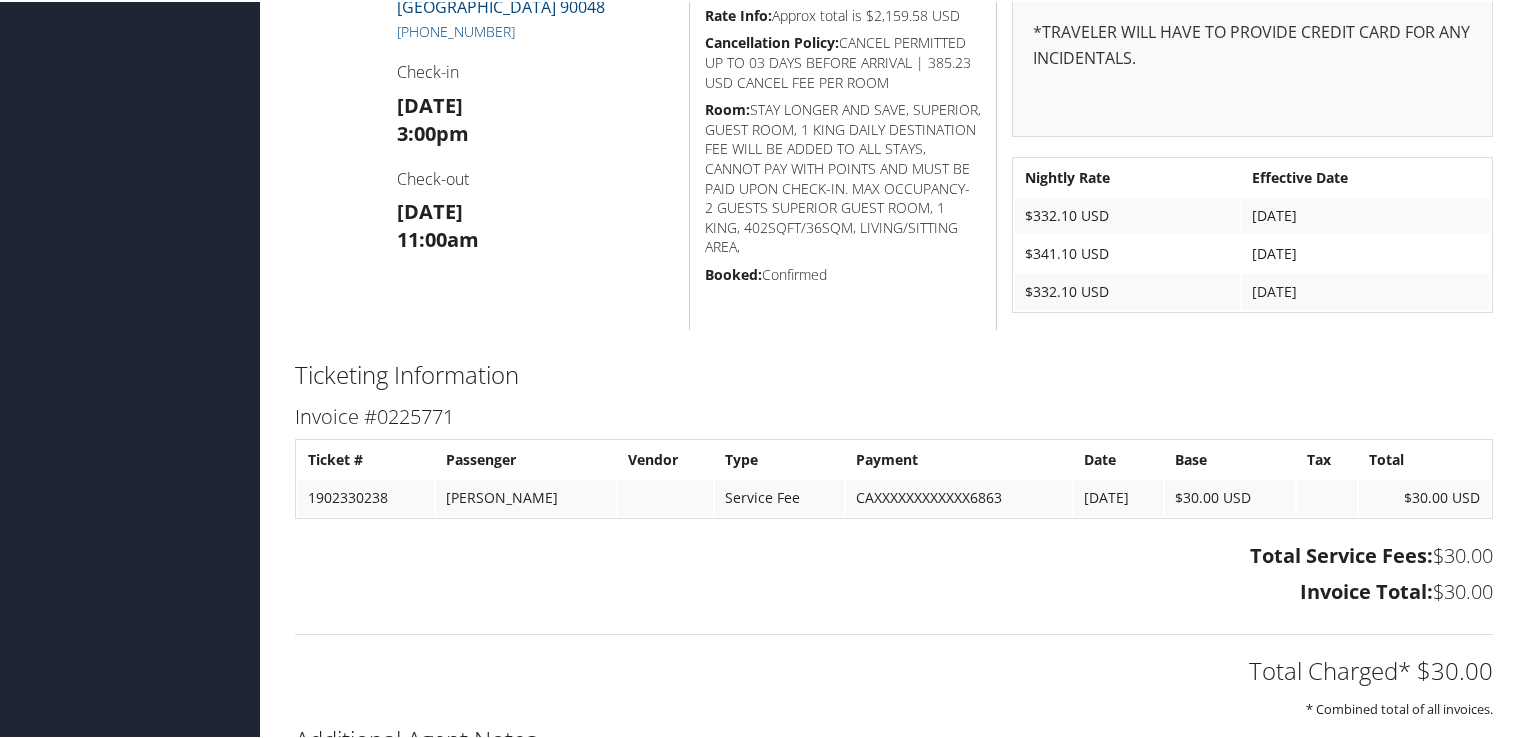 scroll, scrollTop: 444, scrollLeft: 0, axis: vertical 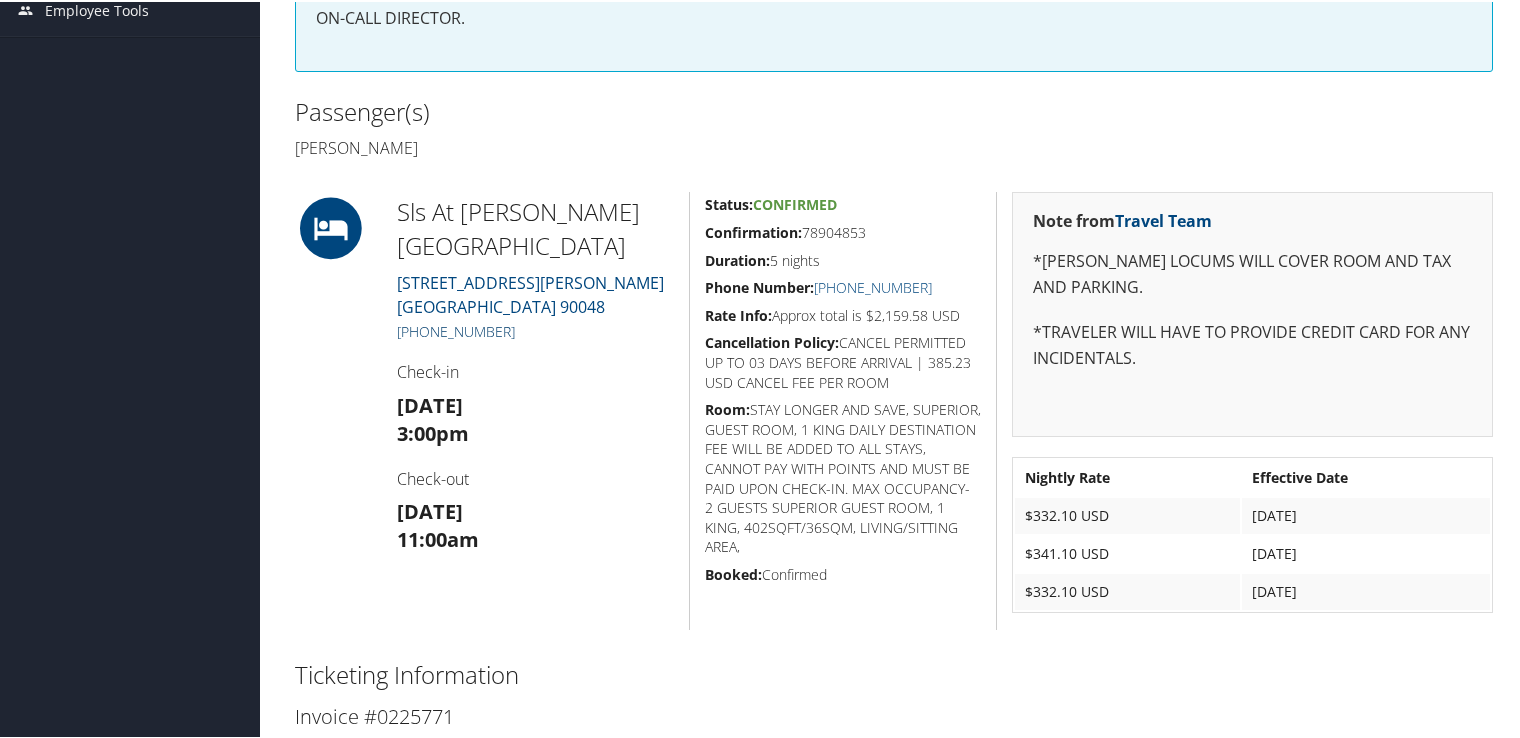 click on "+1 (310) 247-0400" at bounding box center (456, 329) 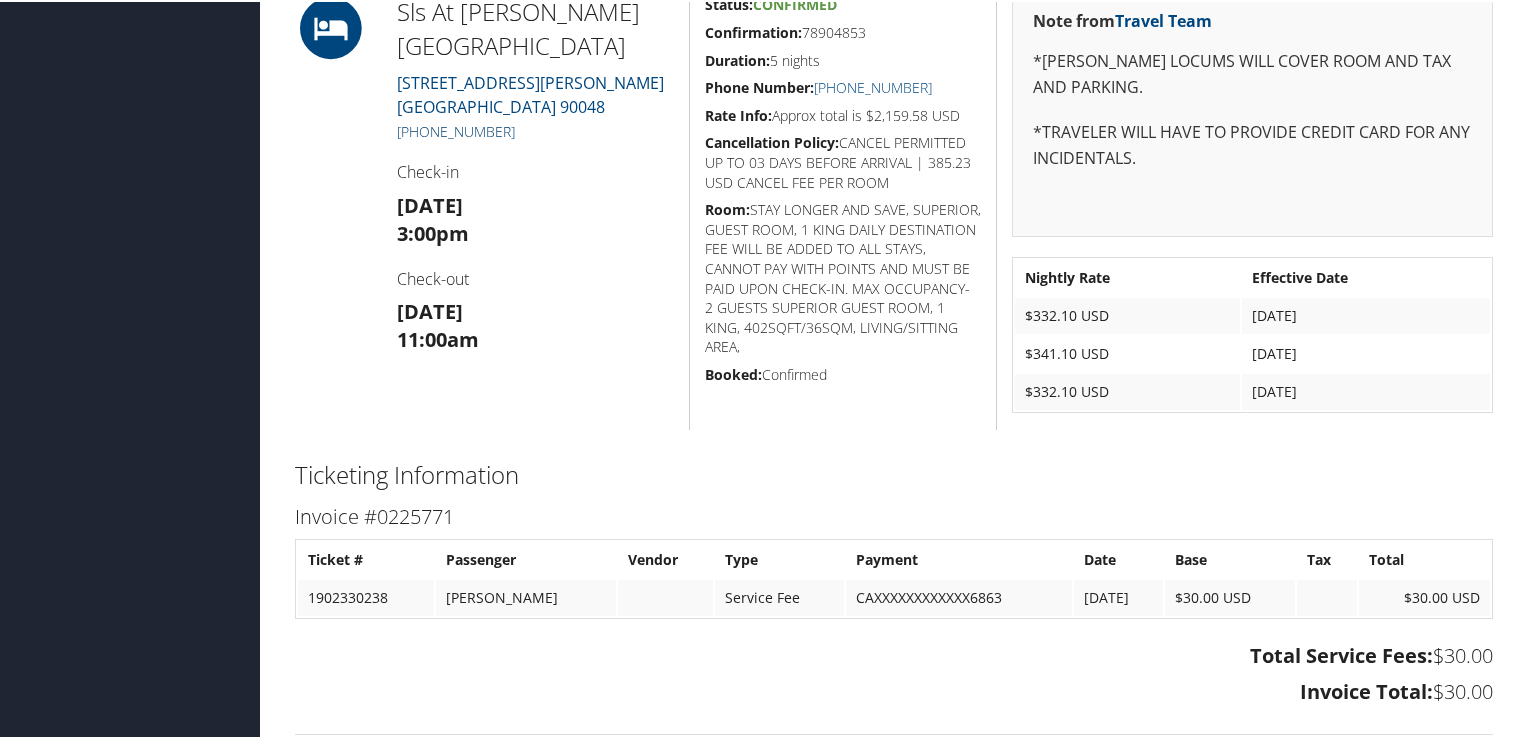 scroll, scrollTop: 444, scrollLeft: 0, axis: vertical 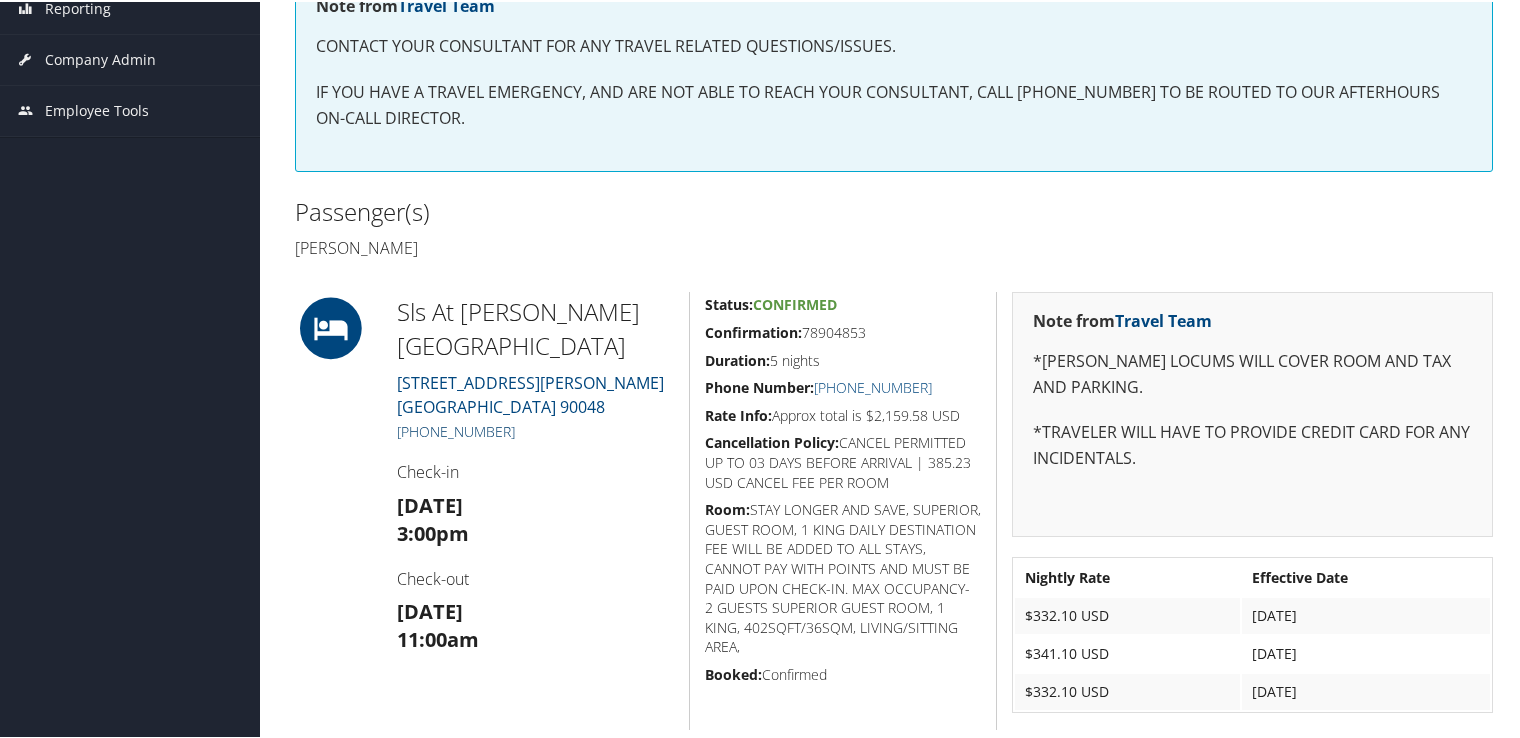 click on "[PHONE_NUMBER]" at bounding box center (456, 429) 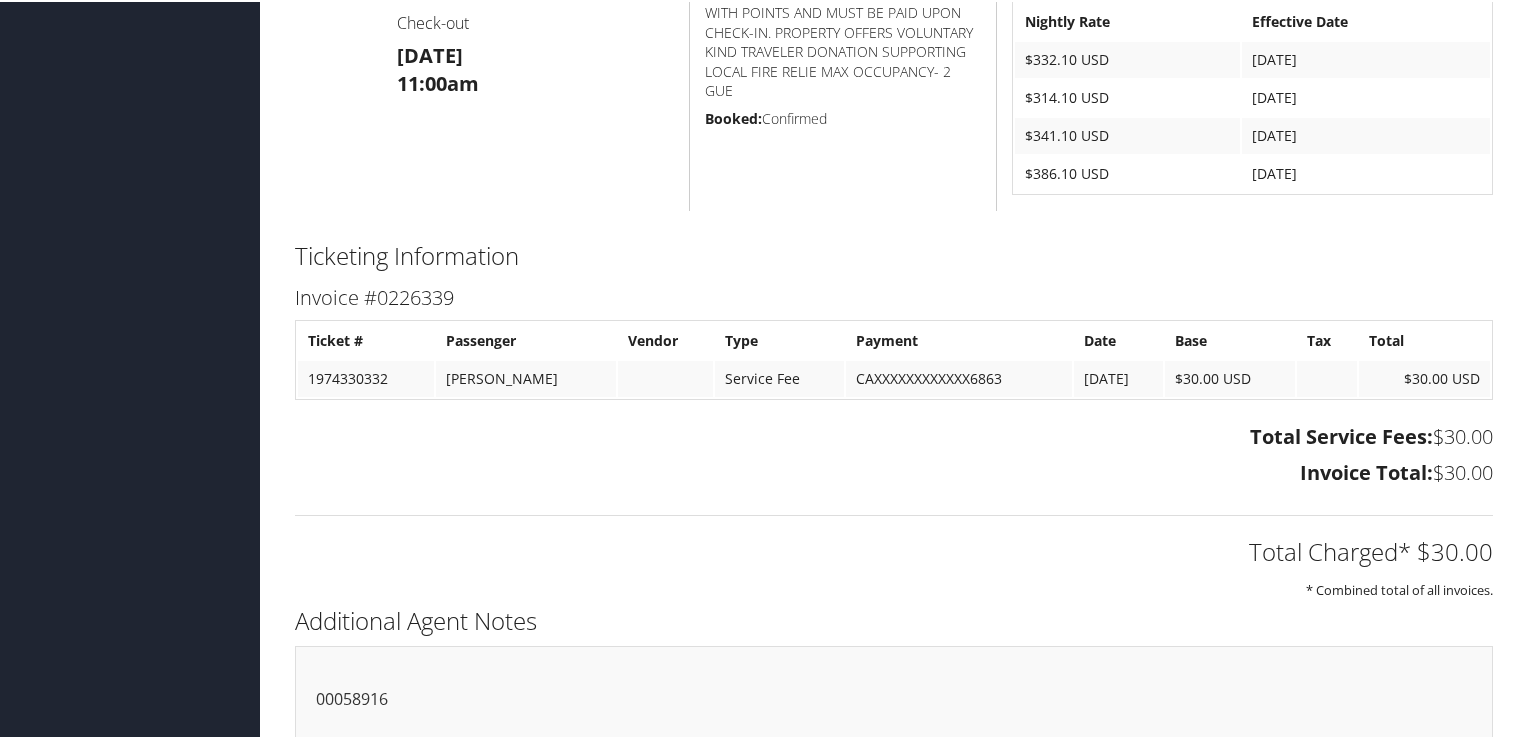 scroll, scrollTop: 981, scrollLeft: 0, axis: vertical 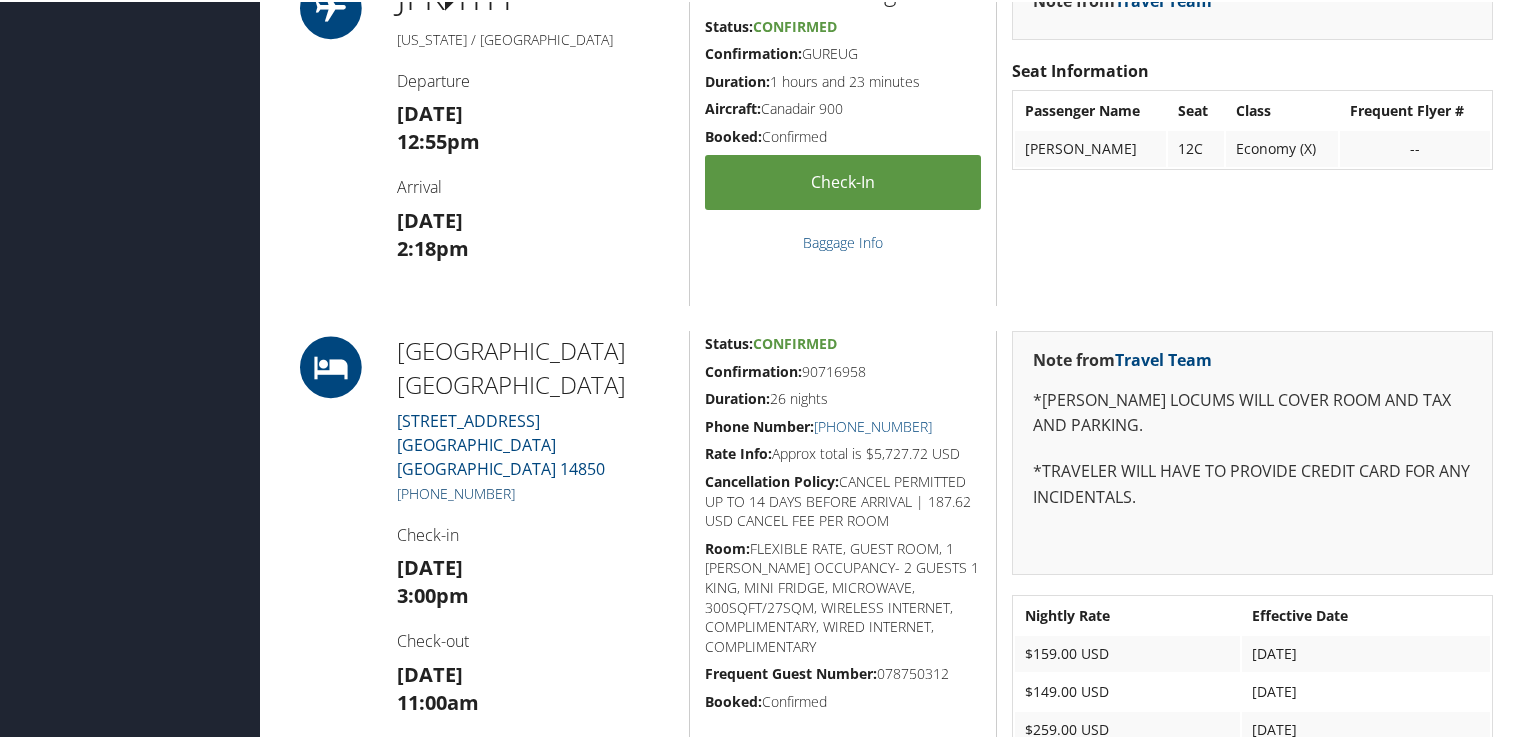 click on "+1 (607) 277-1000" at bounding box center [456, 491] 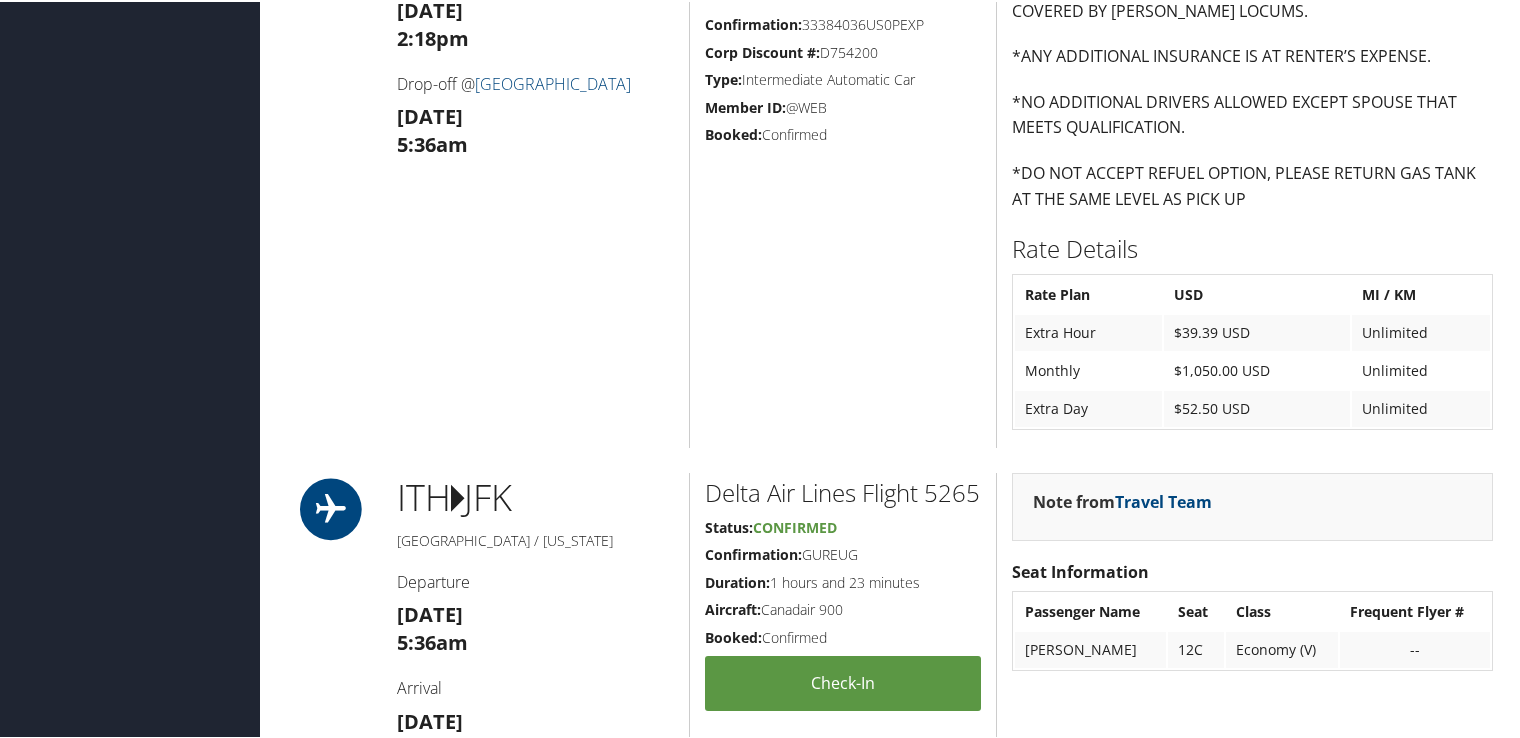 scroll, scrollTop: 1600, scrollLeft: 0, axis: vertical 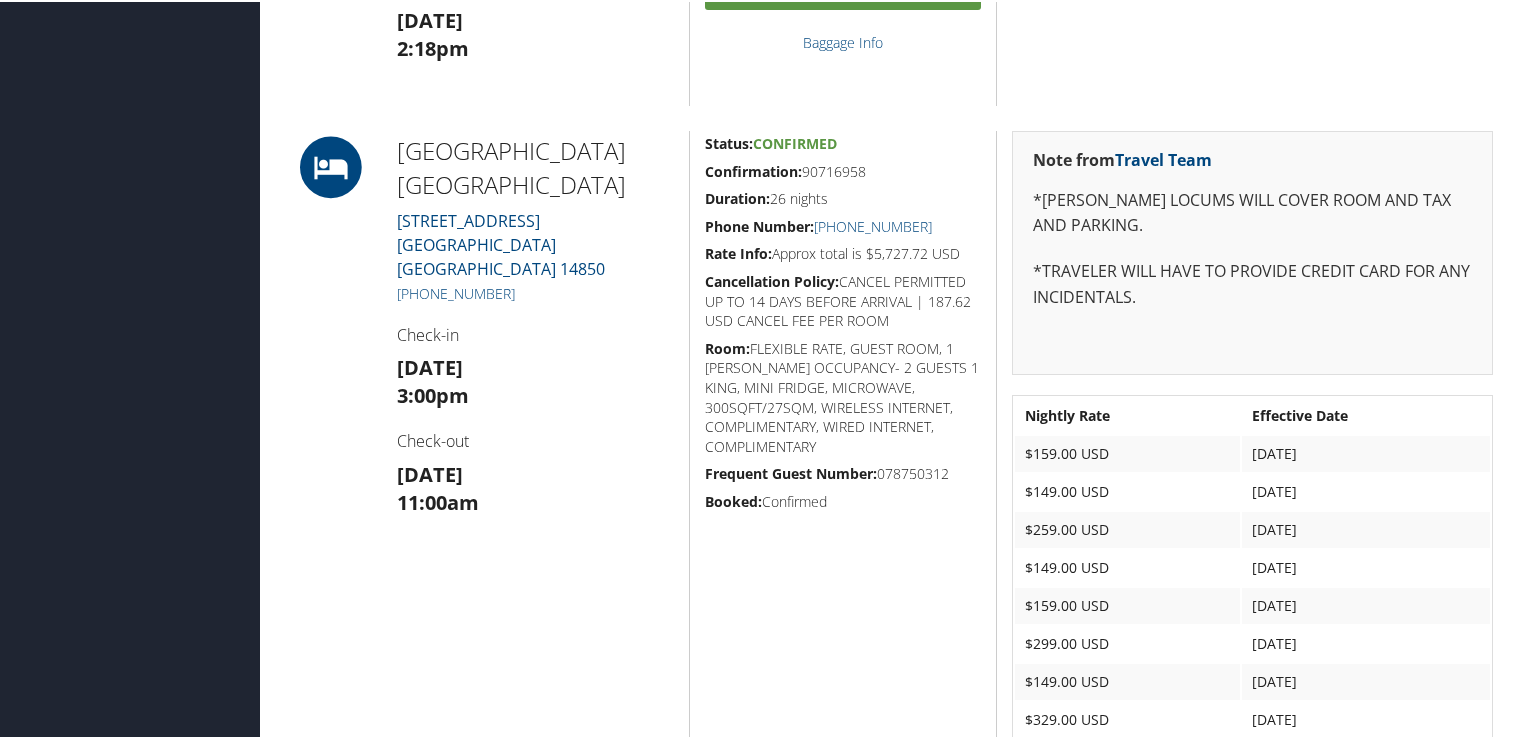 click on "85672789
New York, NY   Ithaca, NY          Sun 29 Jun 2025 - Fri 25 Jul 2025
AHJCAV
Agency Locator
Agency Locator AHJCAV
Booked by  Travel Team
Booked by  Travel Team
Email
Download PDF
Add to Calendar
Push to Tripit
History
A-06207 Note from" at bounding box center (894, 910) 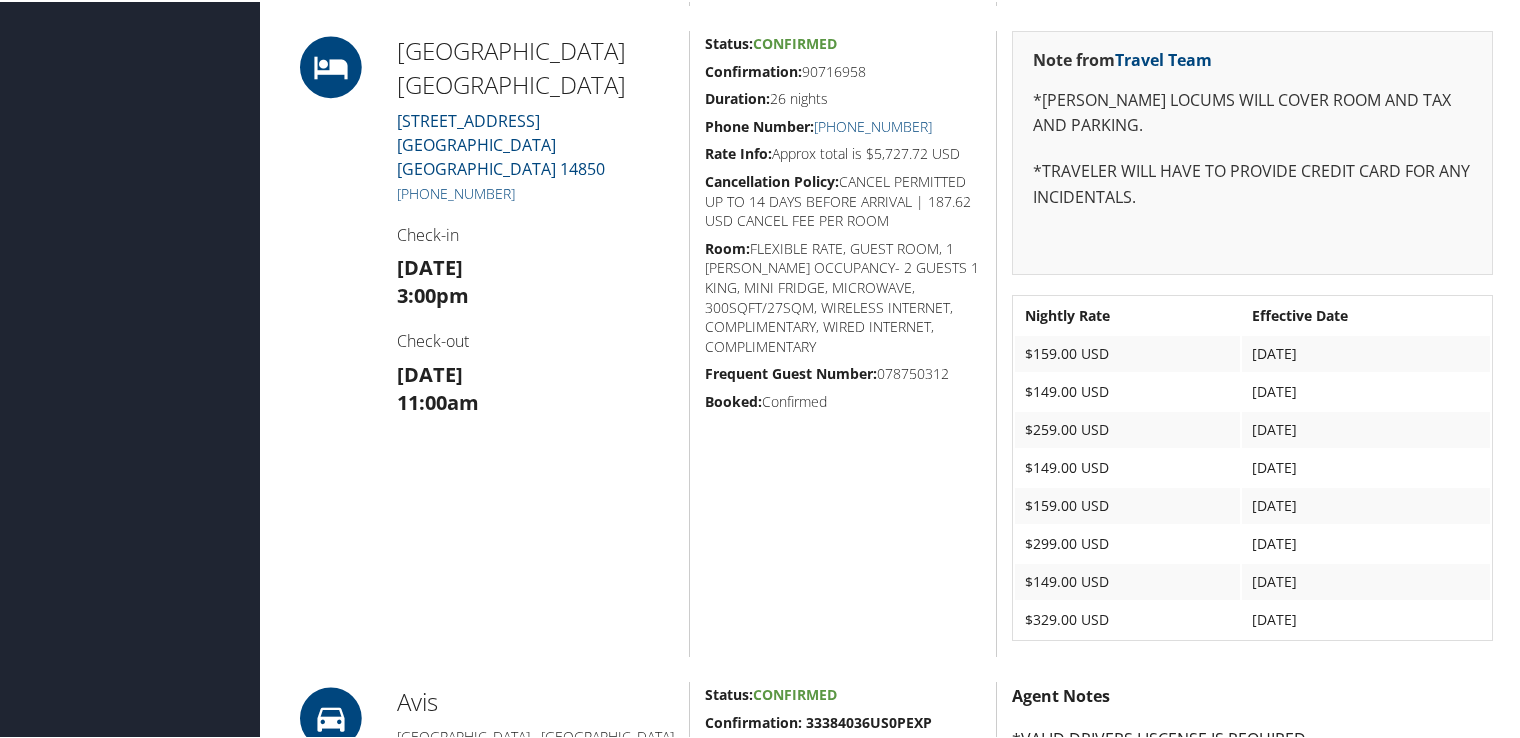 scroll, scrollTop: 900, scrollLeft: 0, axis: vertical 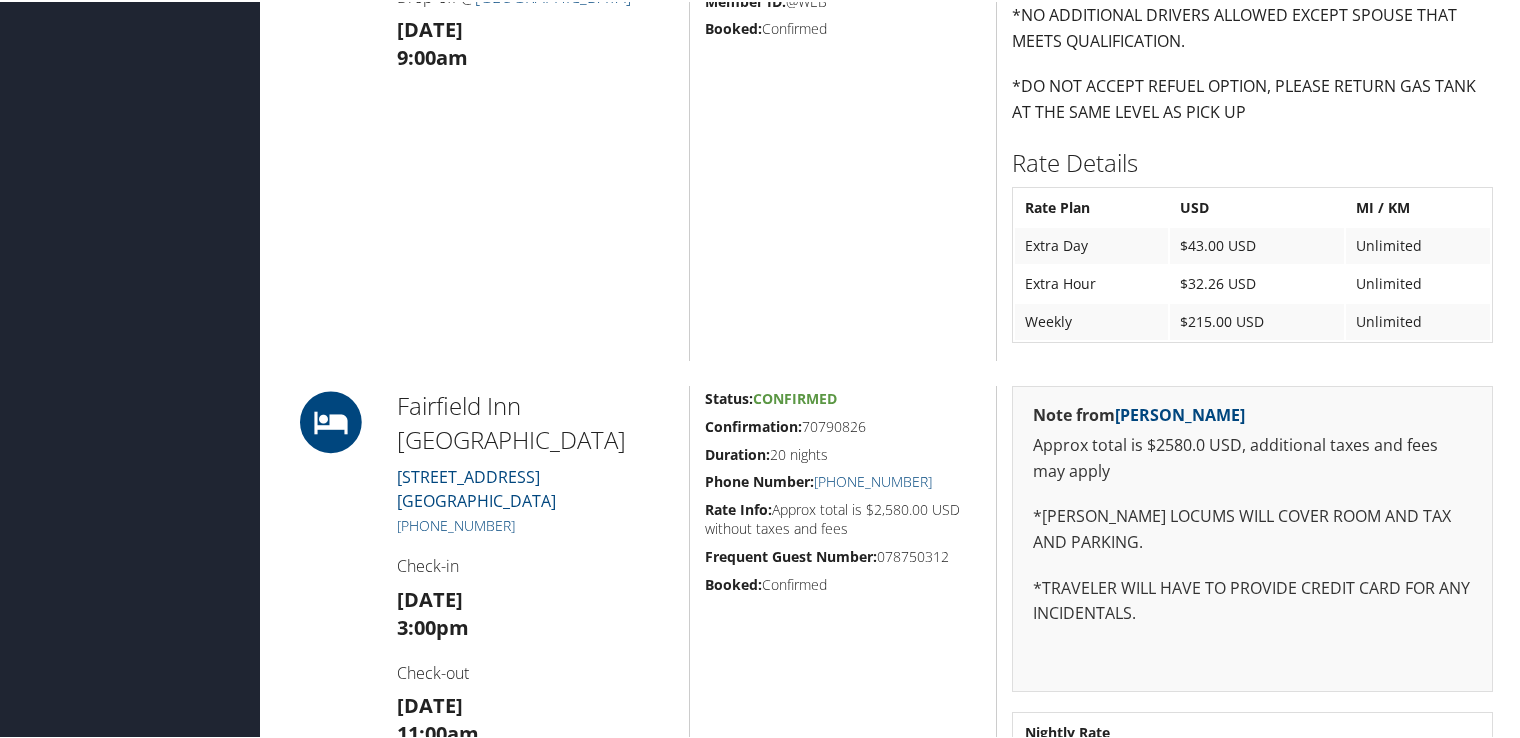 click on "Status:  Confirmed          Confirmation: 33389675US4PEXP          Duration:  20 days                                  Rate Info:  Approx rental cost is 911.40 USD          Confirmation:  33389675US4PEXP                          Corp Discount #:  D754200          Type:  Intermediate  Automatic Car                          Member ID:  @WEB                                  Booked:  Confirmed" at bounding box center (842, 76) 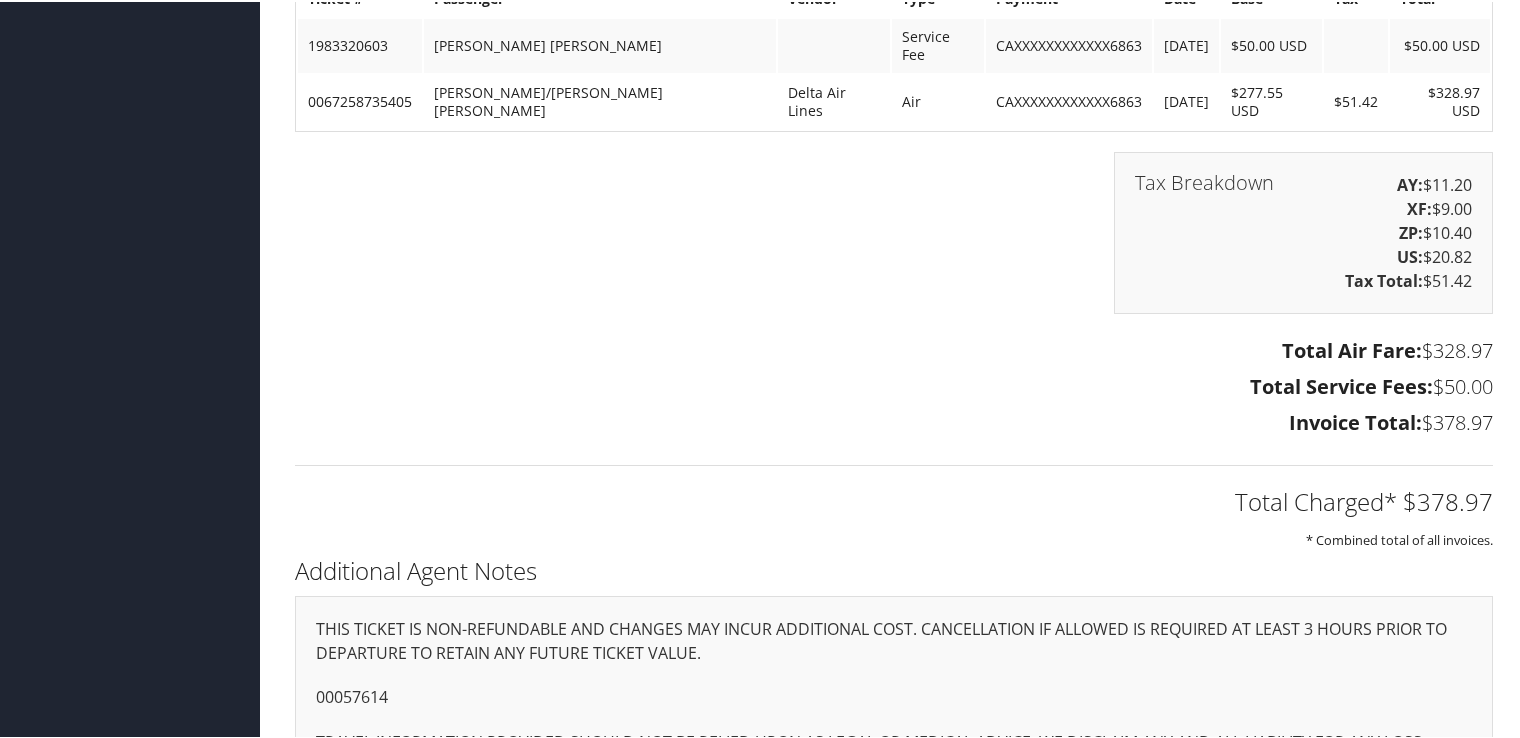 scroll, scrollTop: 2543, scrollLeft: 0, axis: vertical 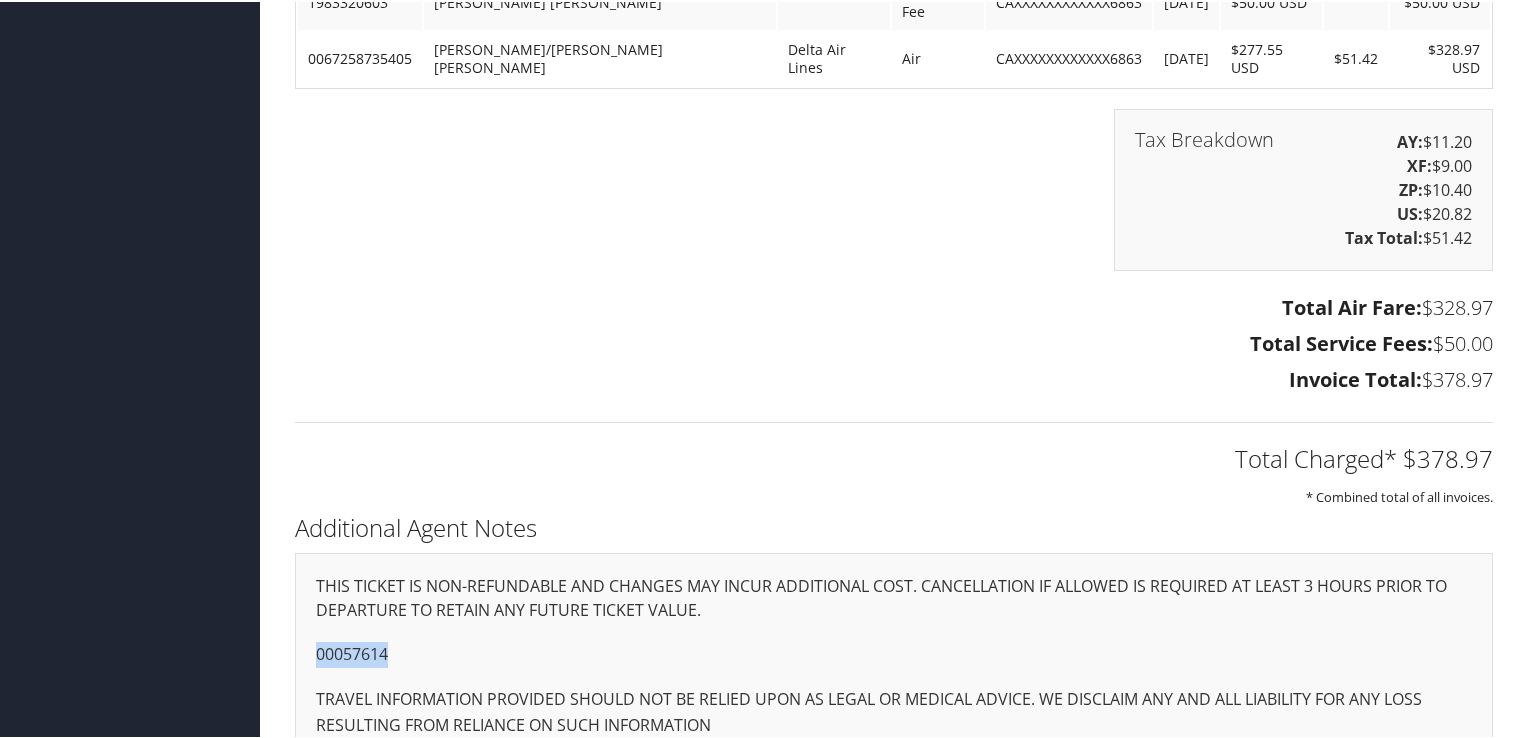 drag, startPoint x: 313, startPoint y: 614, endPoint x: 398, endPoint y: 617, distance: 85.052925 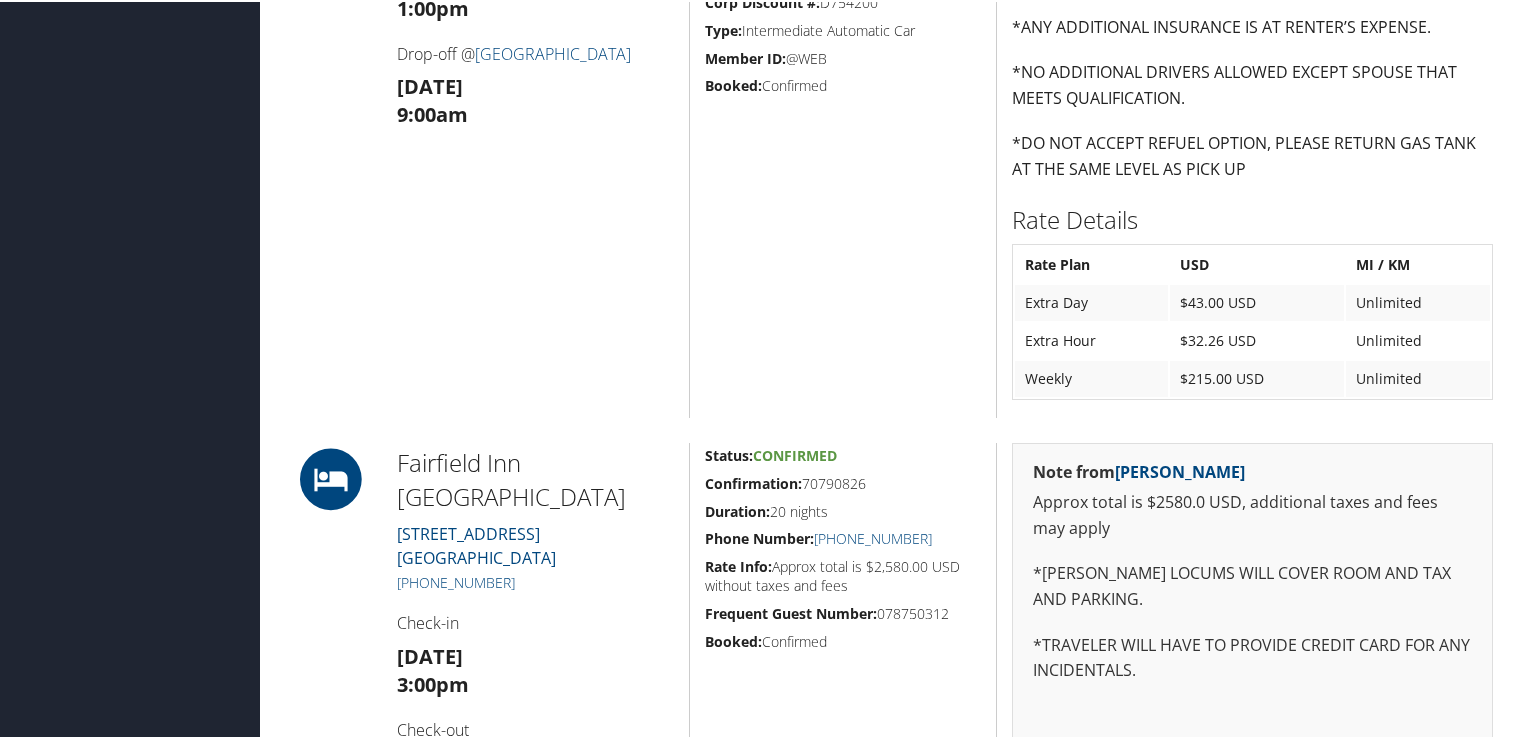 scroll, scrollTop: 1243, scrollLeft: 0, axis: vertical 